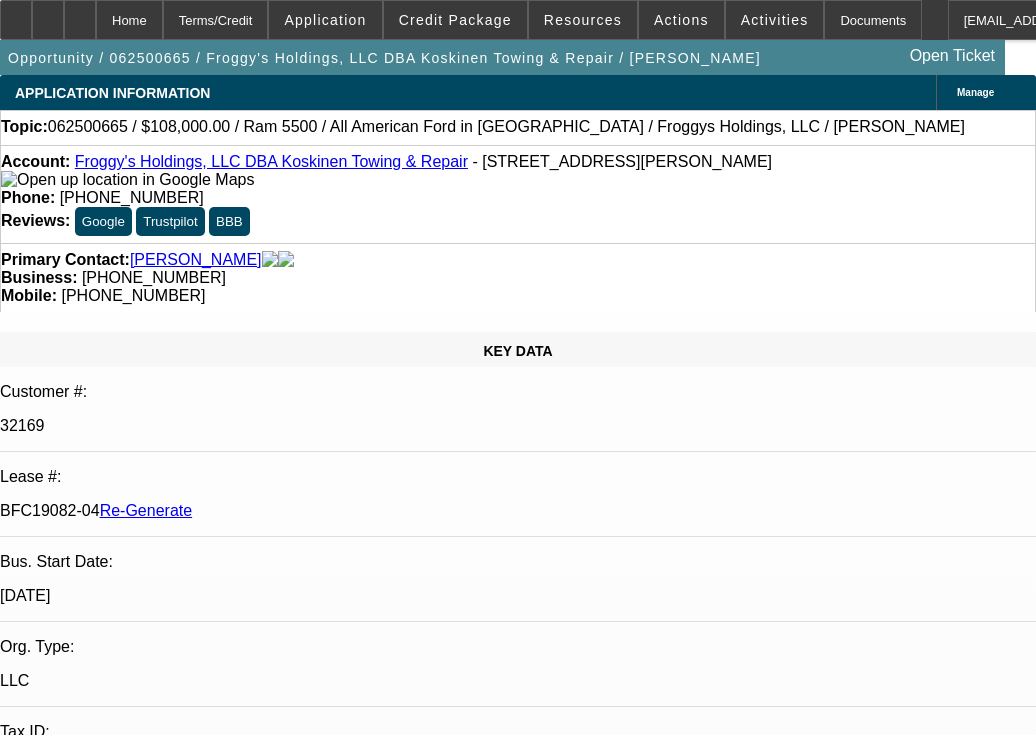 select on "3" 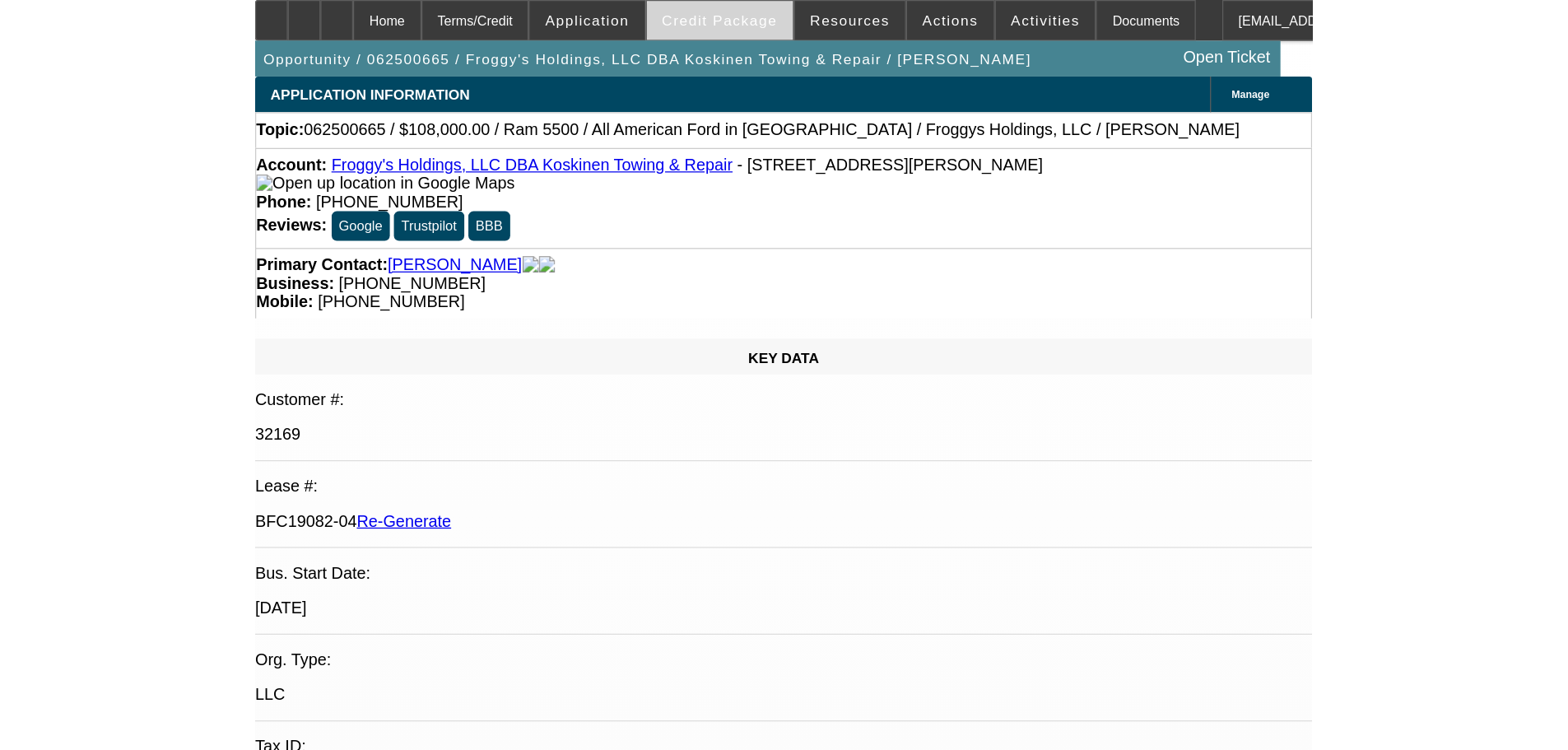 scroll, scrollTop: 0, scrollLeft: 0, axis: both 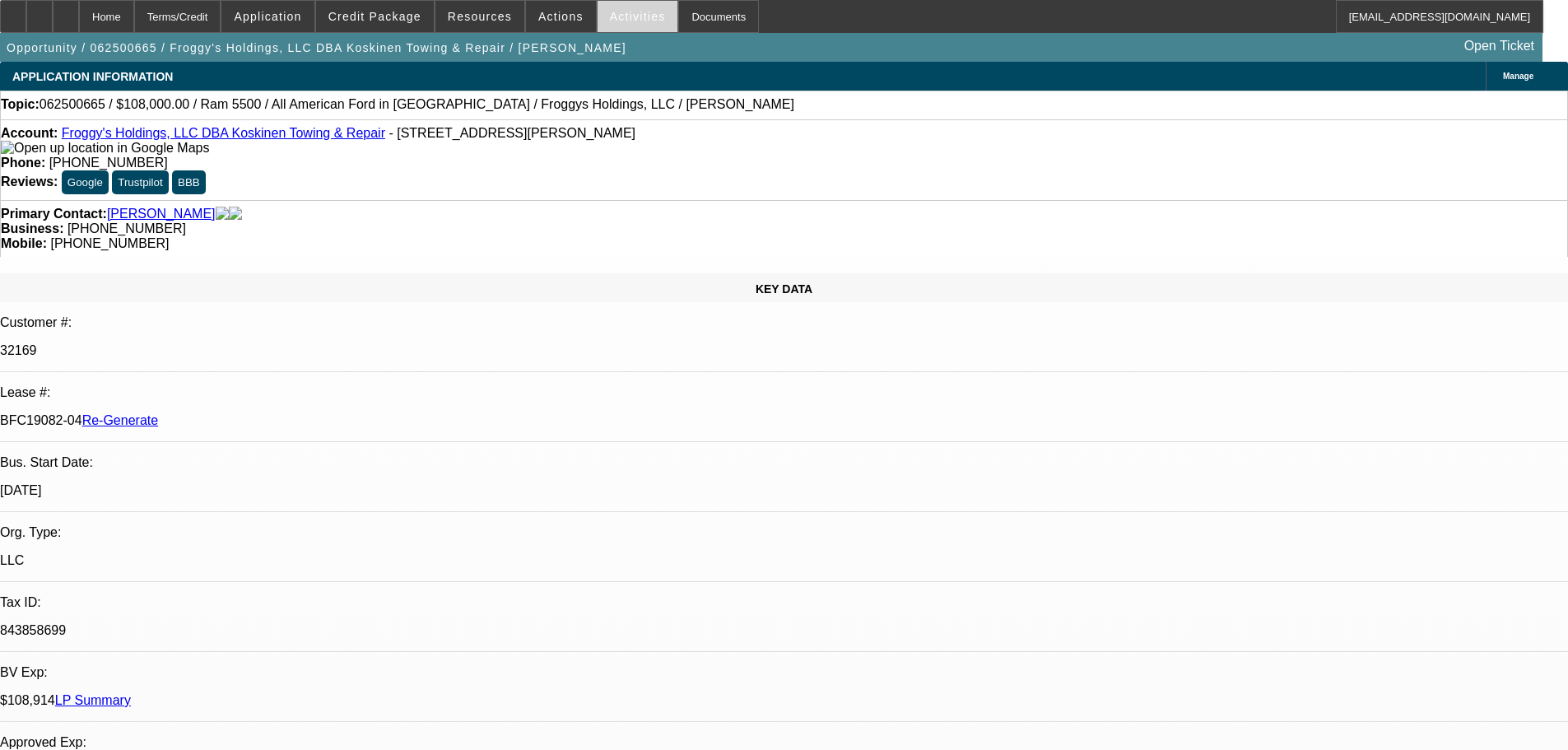 click on "Activities" at bounding box center [638, 16] 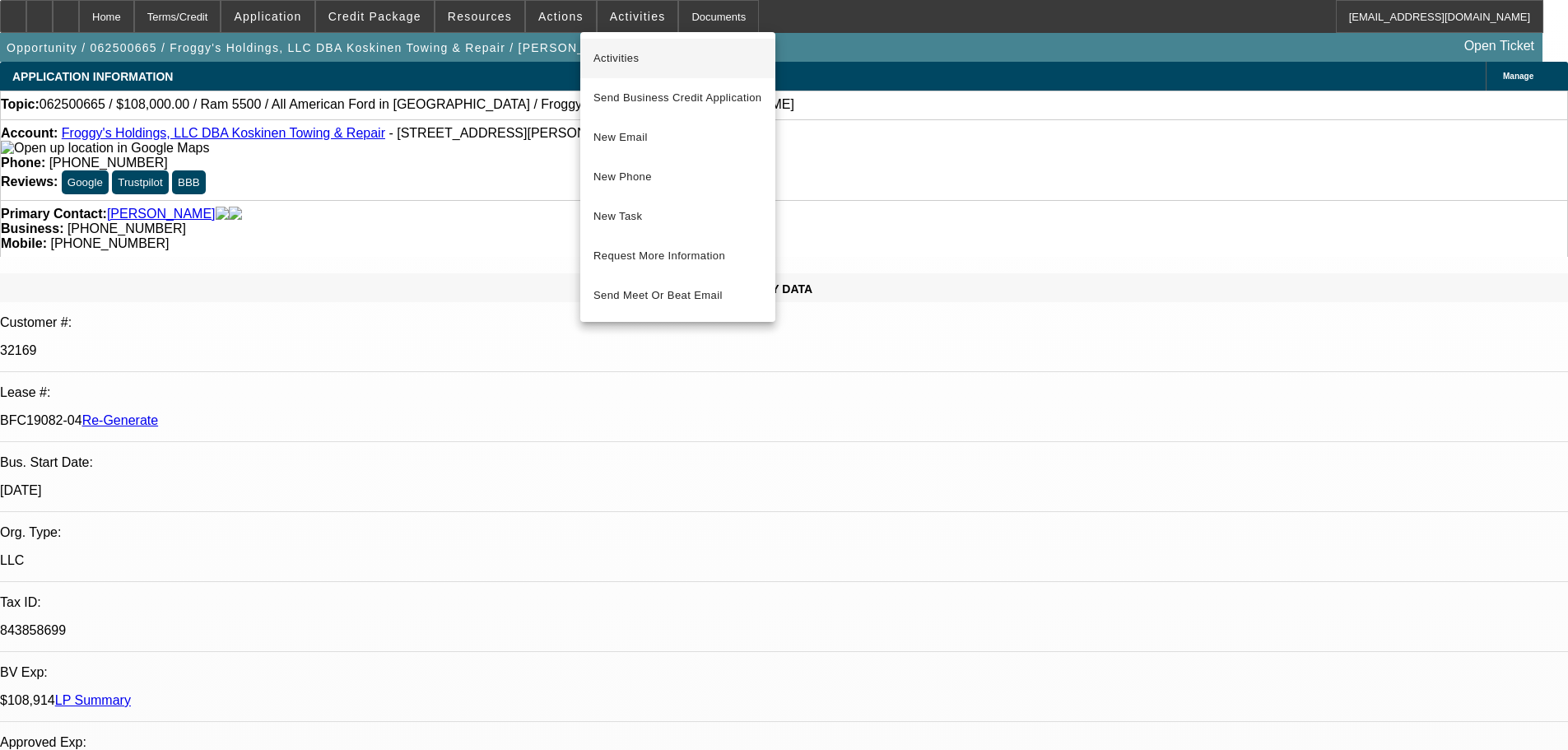 click on "Activities" at bounding box center (677, 58) 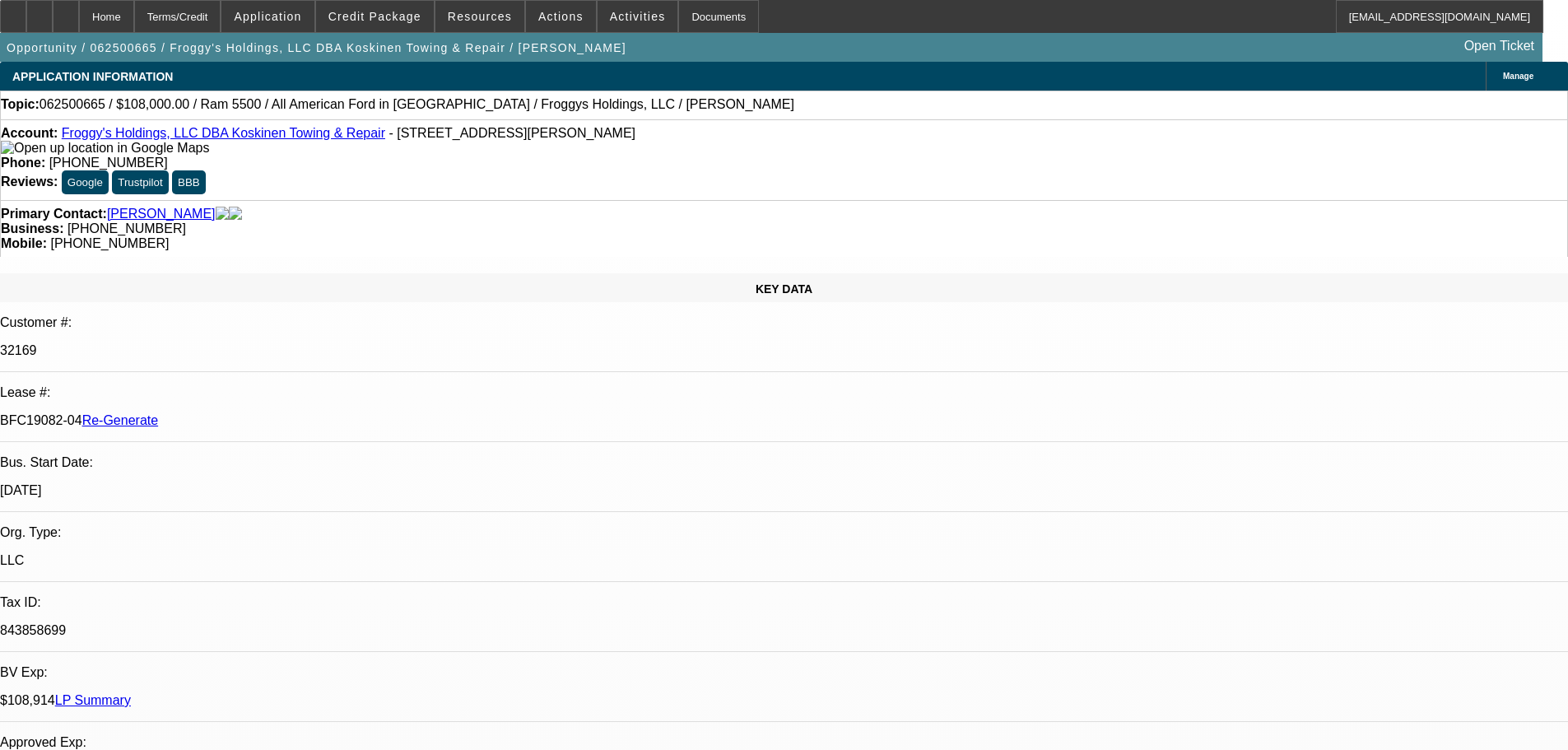 scroll, scrollTop: 656, scrollLeft: 0, axis: vertical 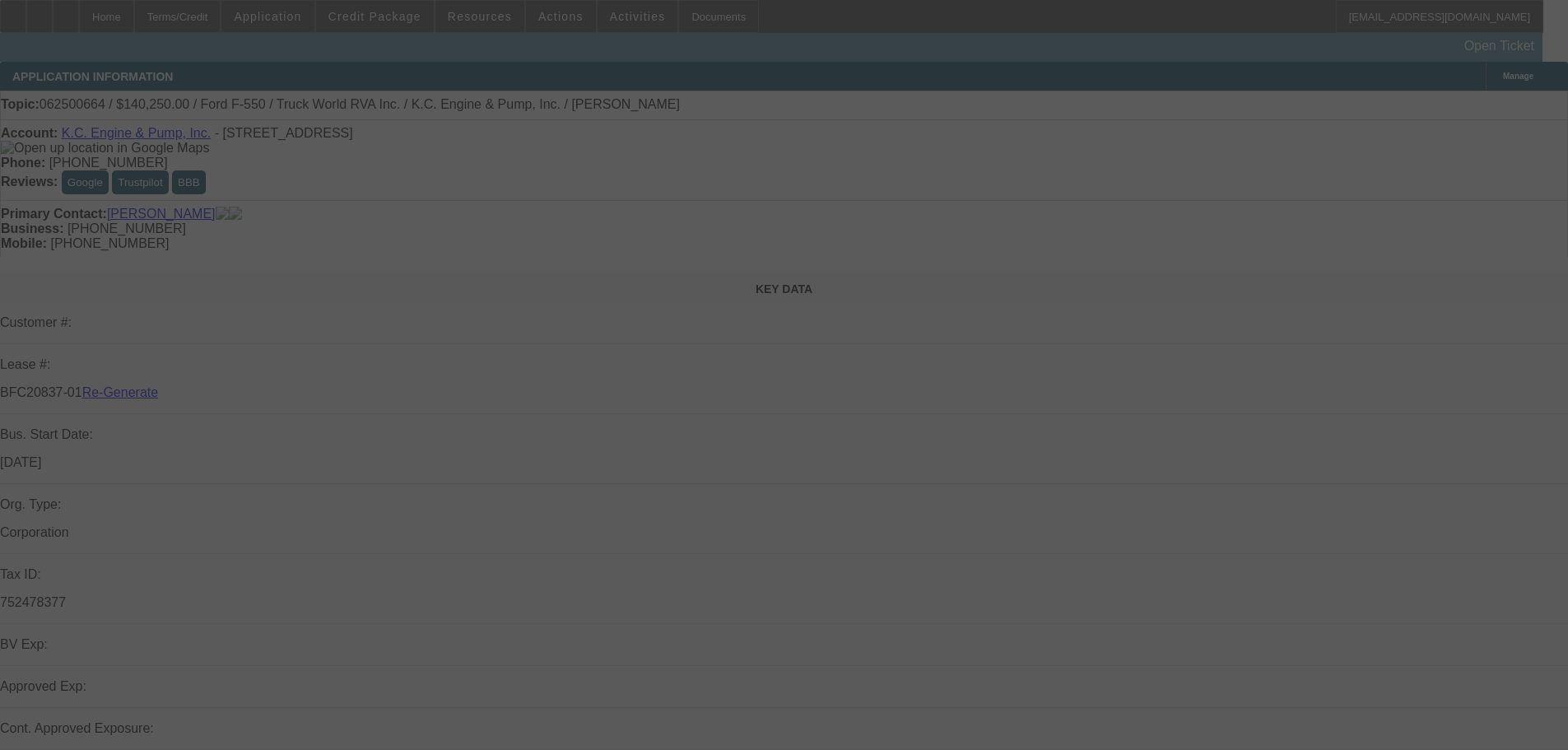 select on "3" 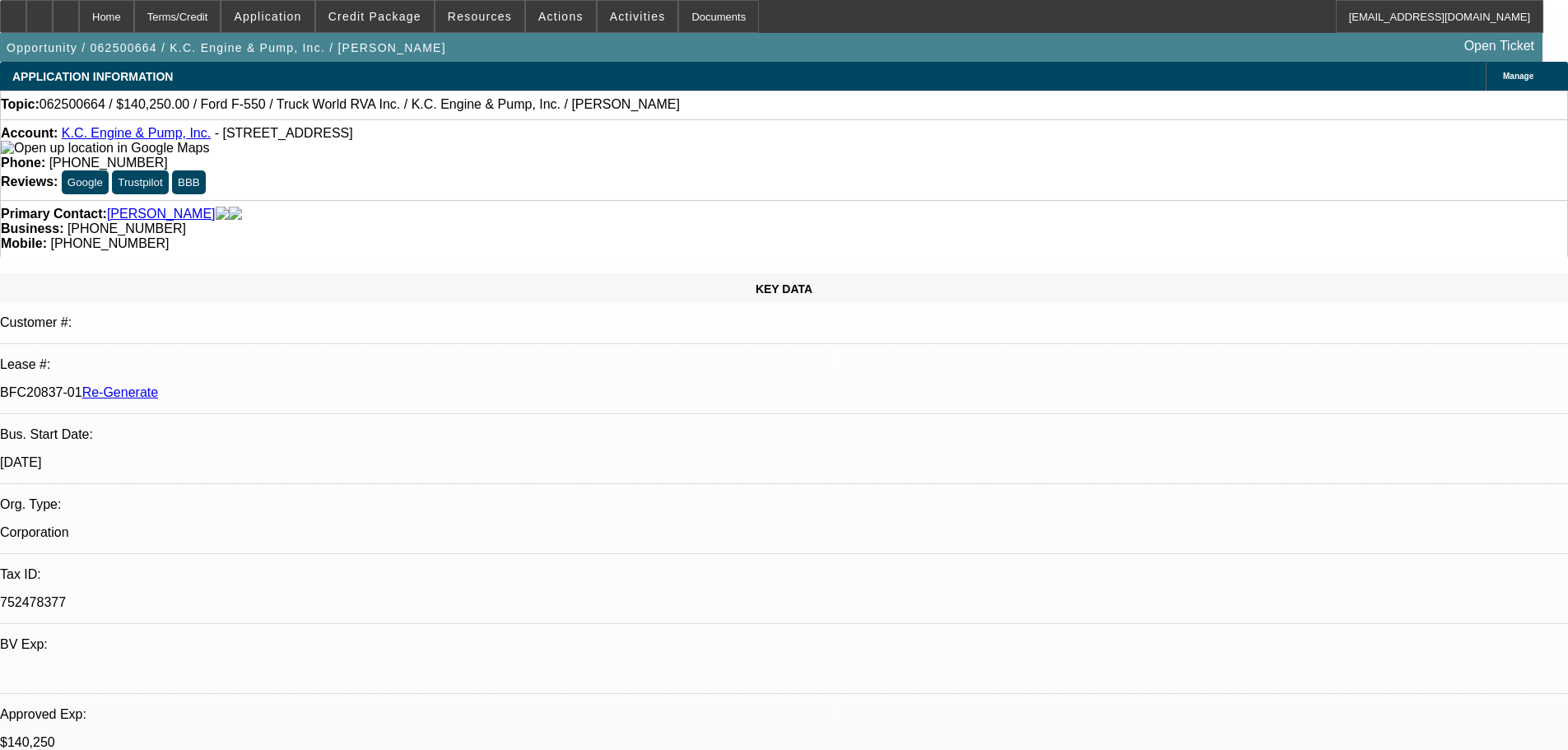 select on "0" 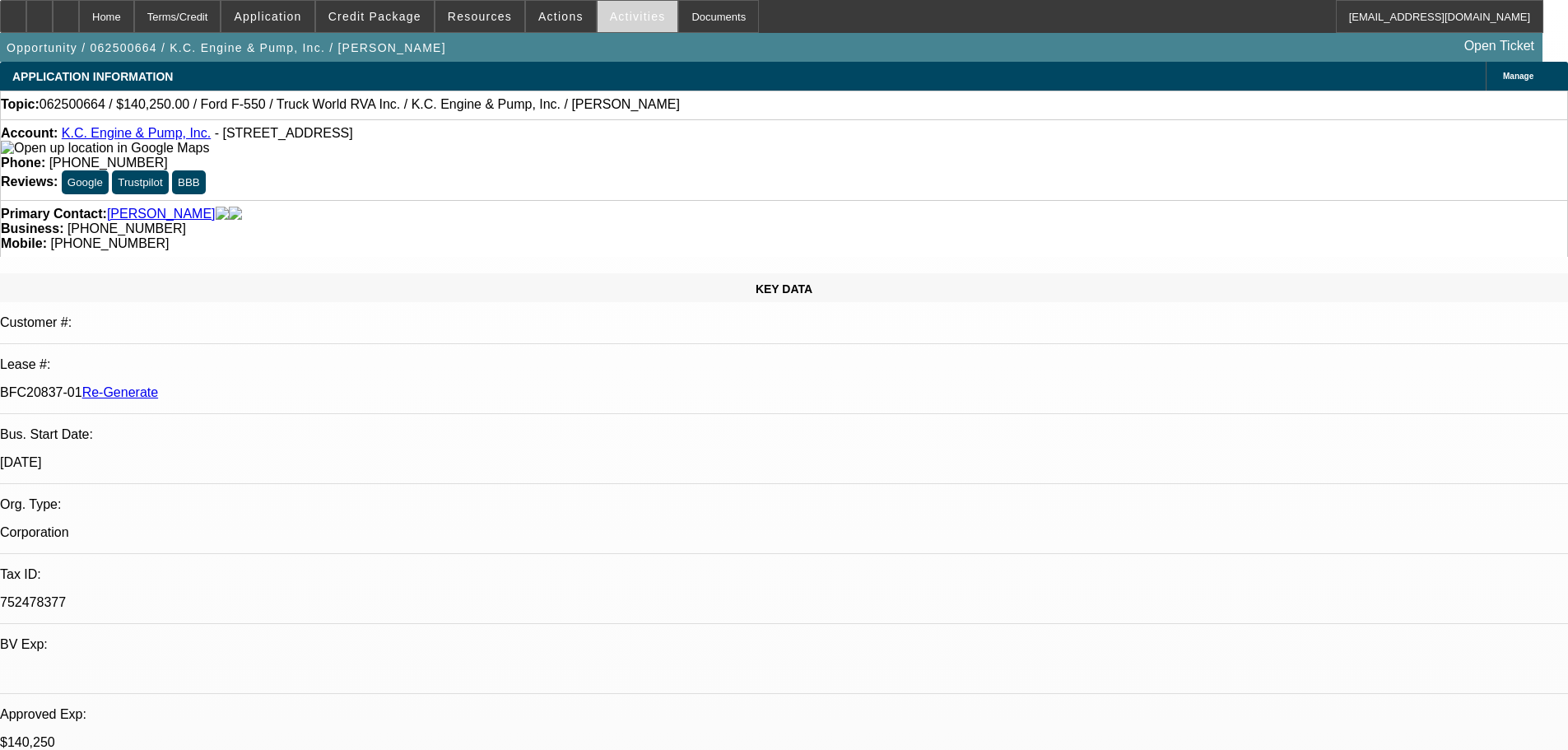 click on "Activities" at bounding box center (638, 16) 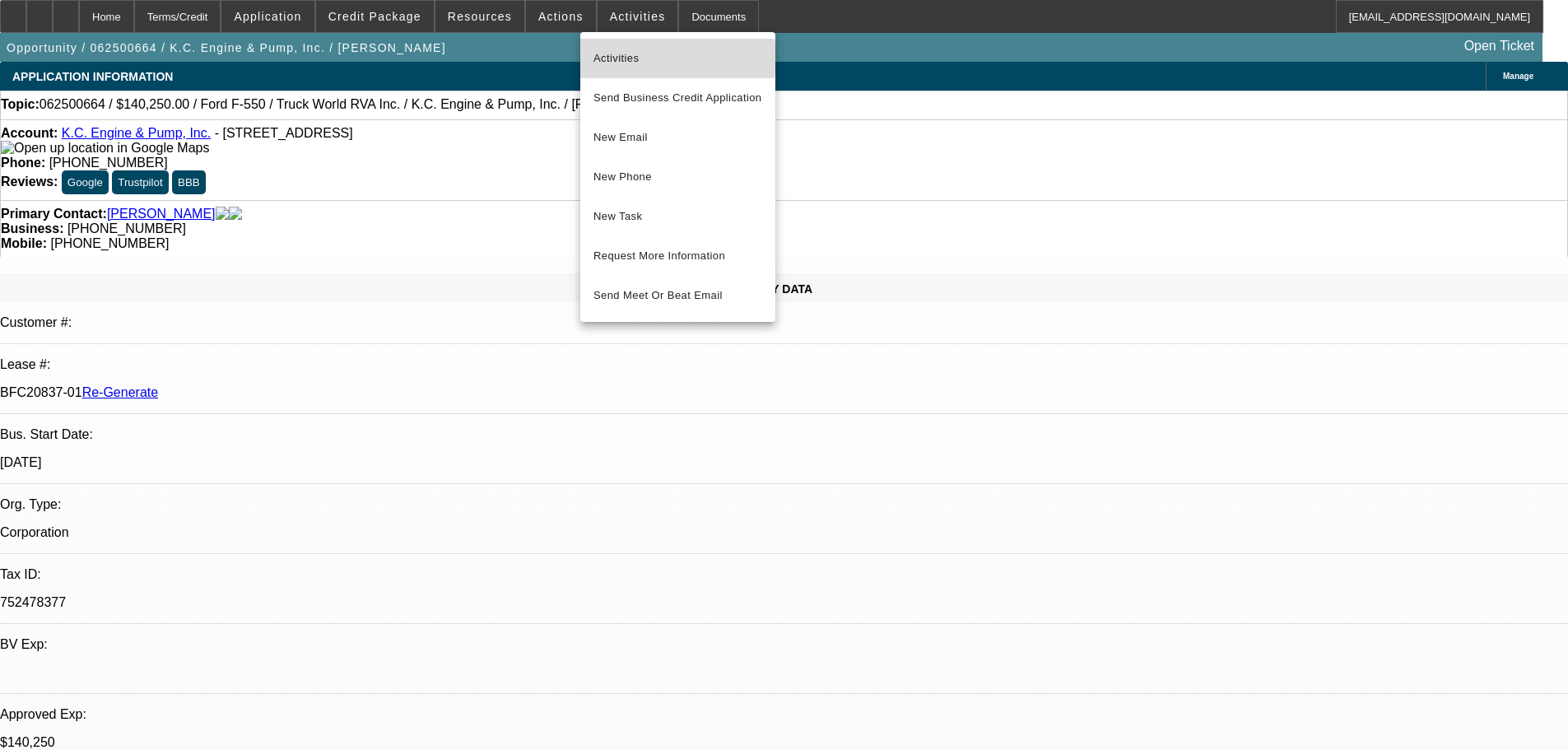 click on "Activities" at bounding box center [677, 58] 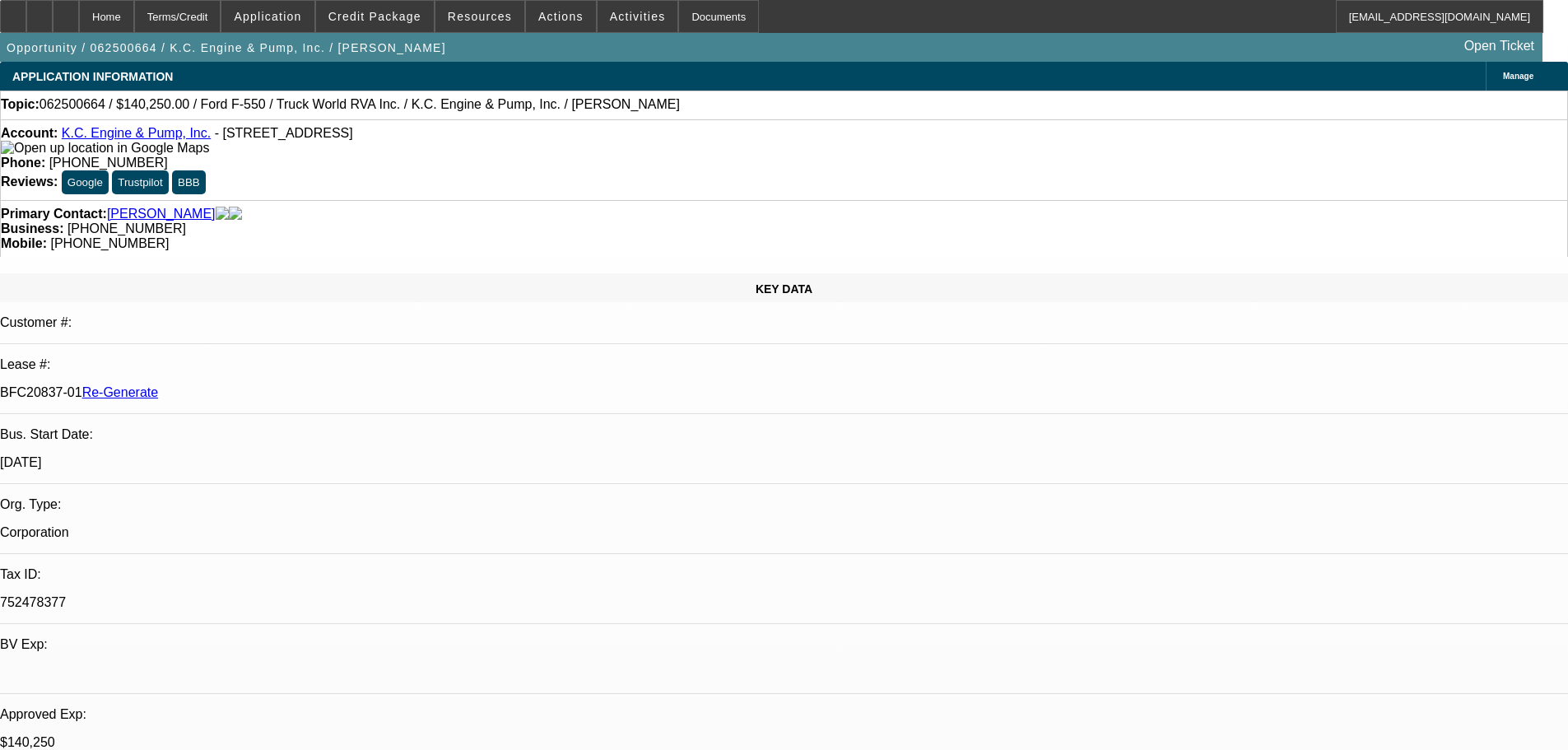 type 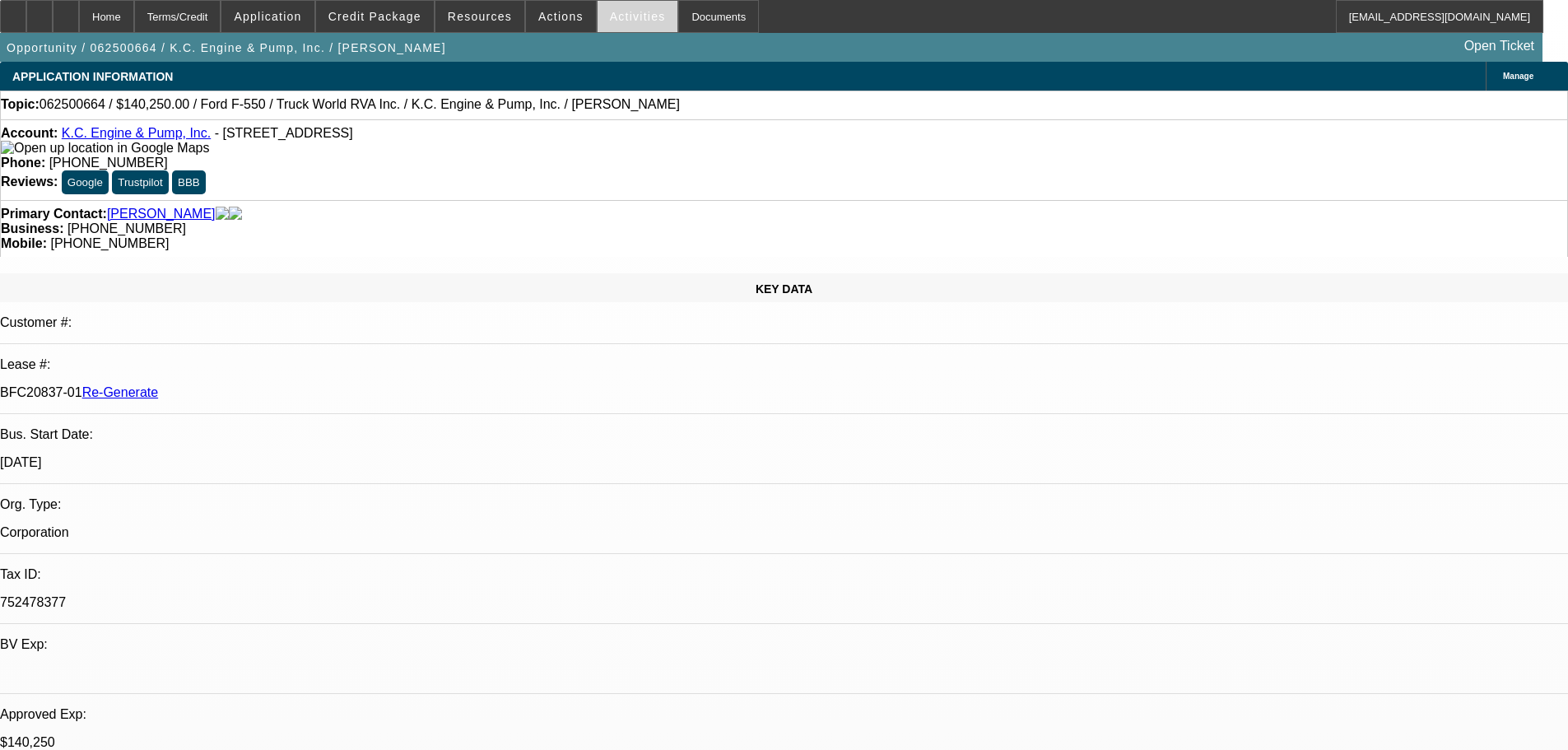 click on "Activities" at bounding box center (638, 16) 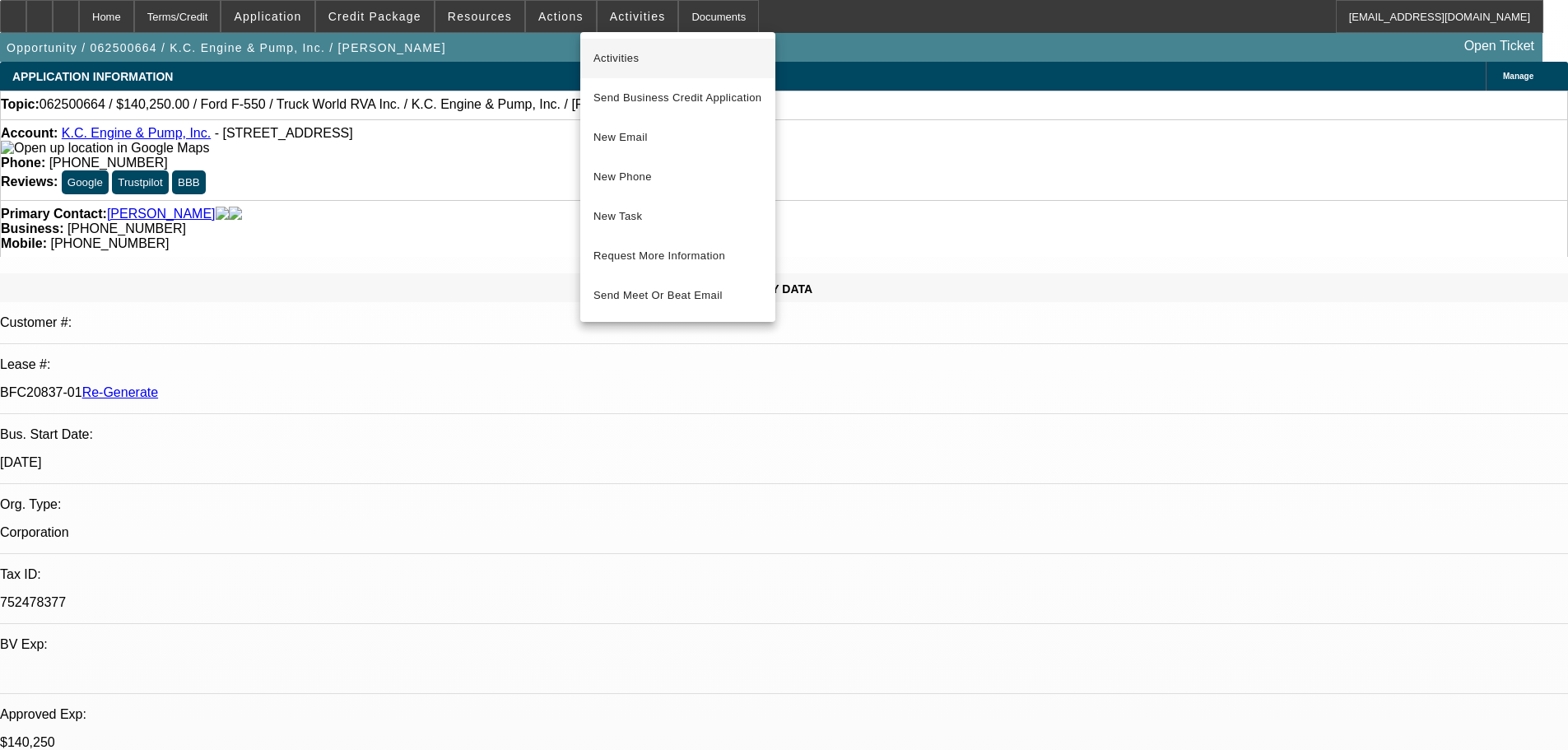 click on "Activities" at bounding box center [677, 58] 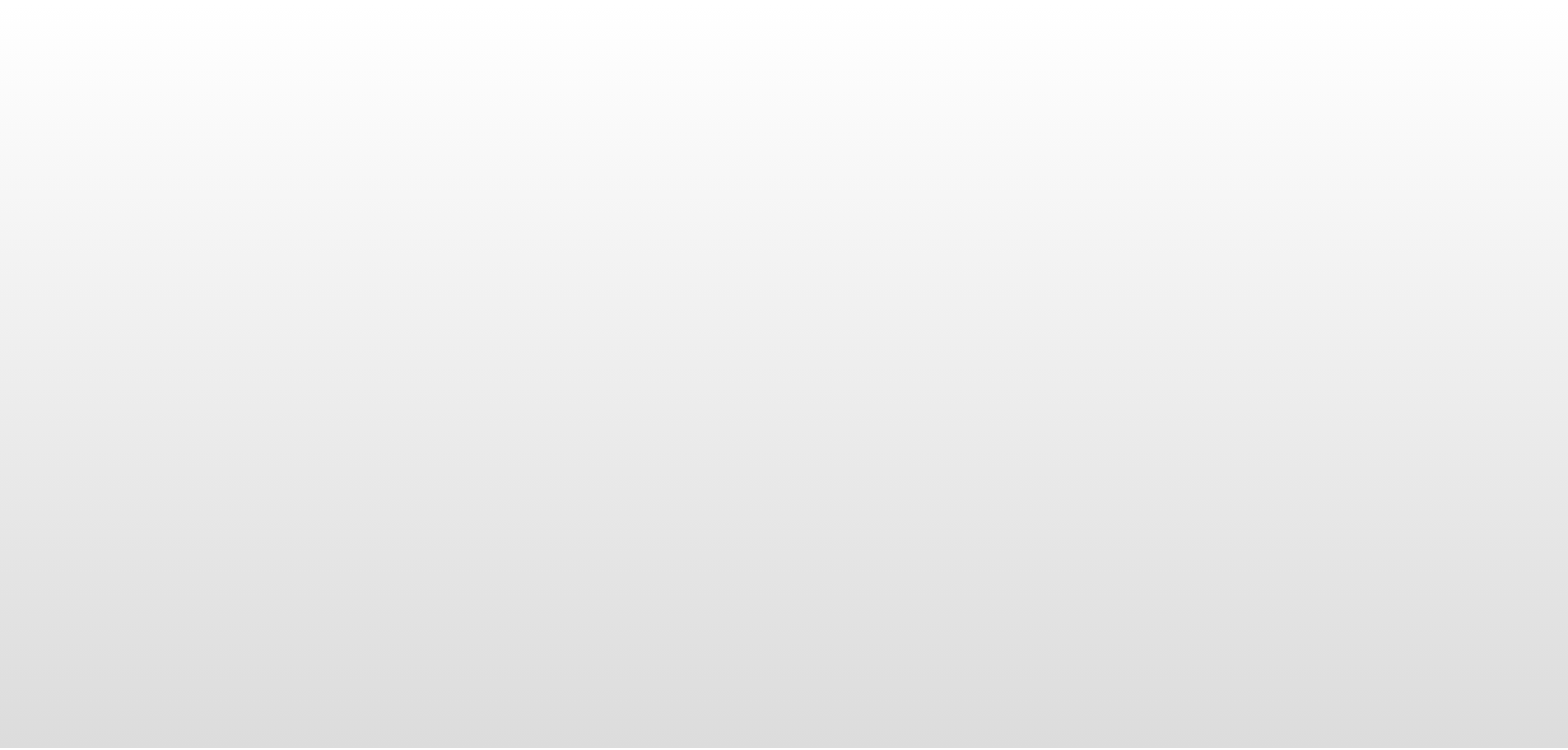 scroll, scrollTop: 0, scrollLeft: 0, axis: both 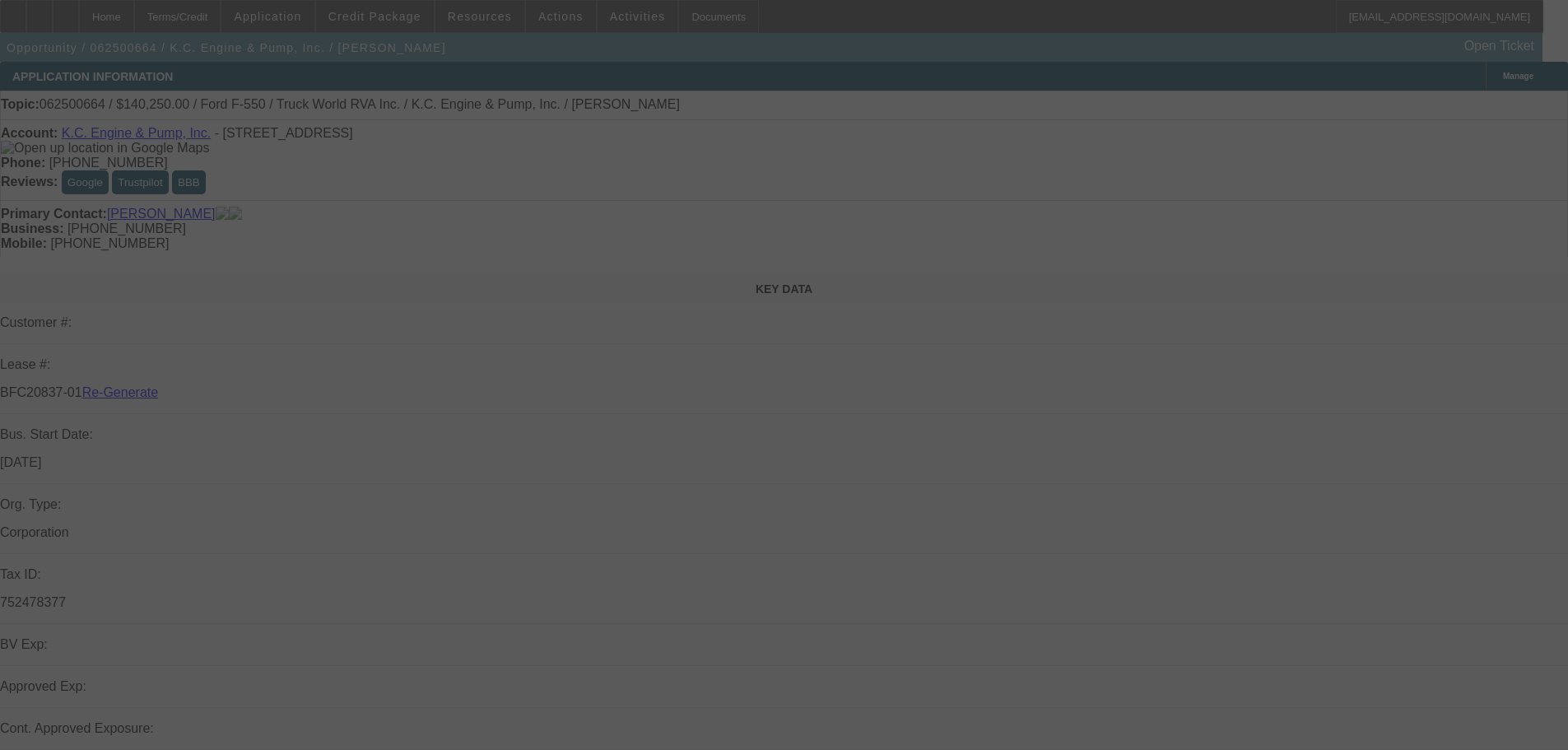 select on "3" 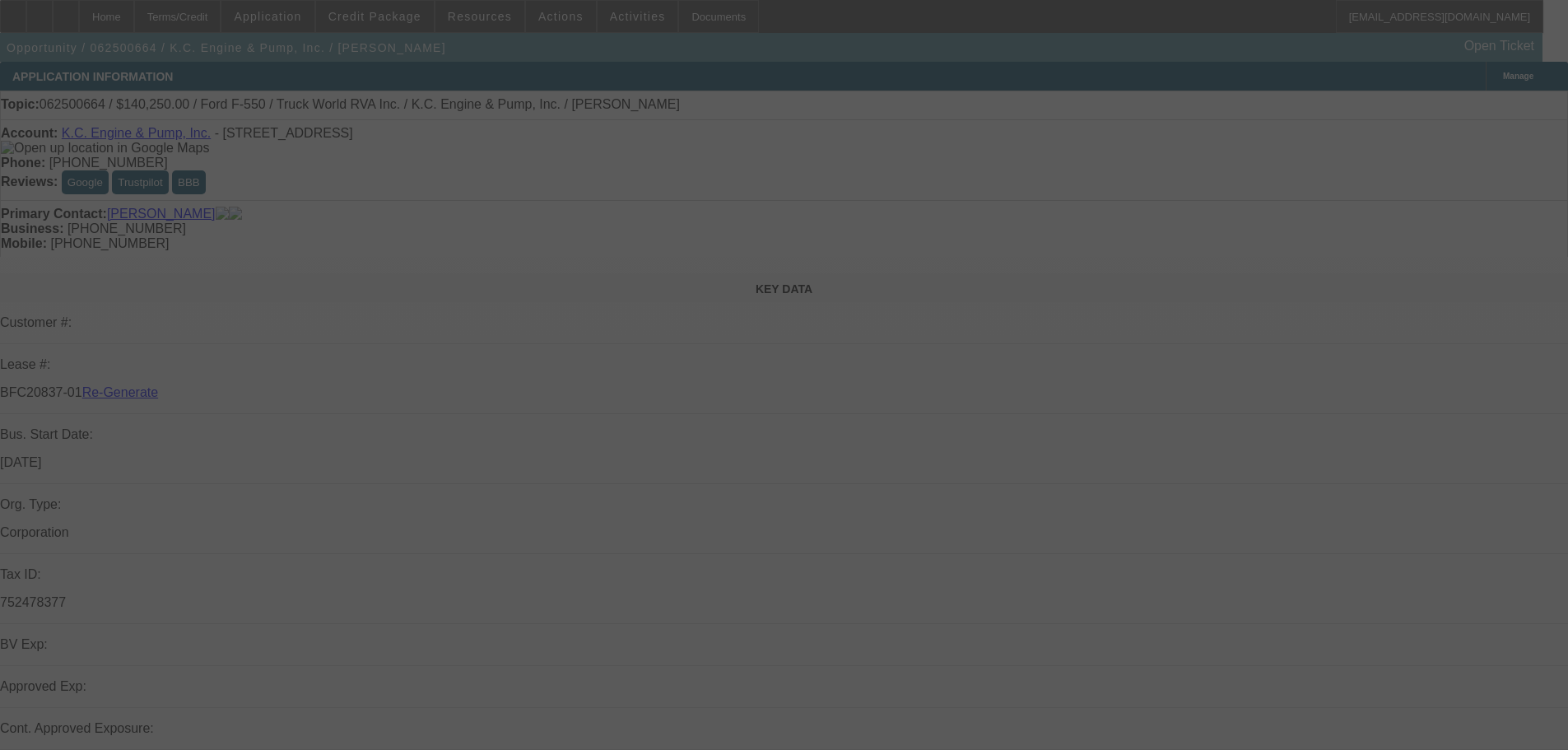 click 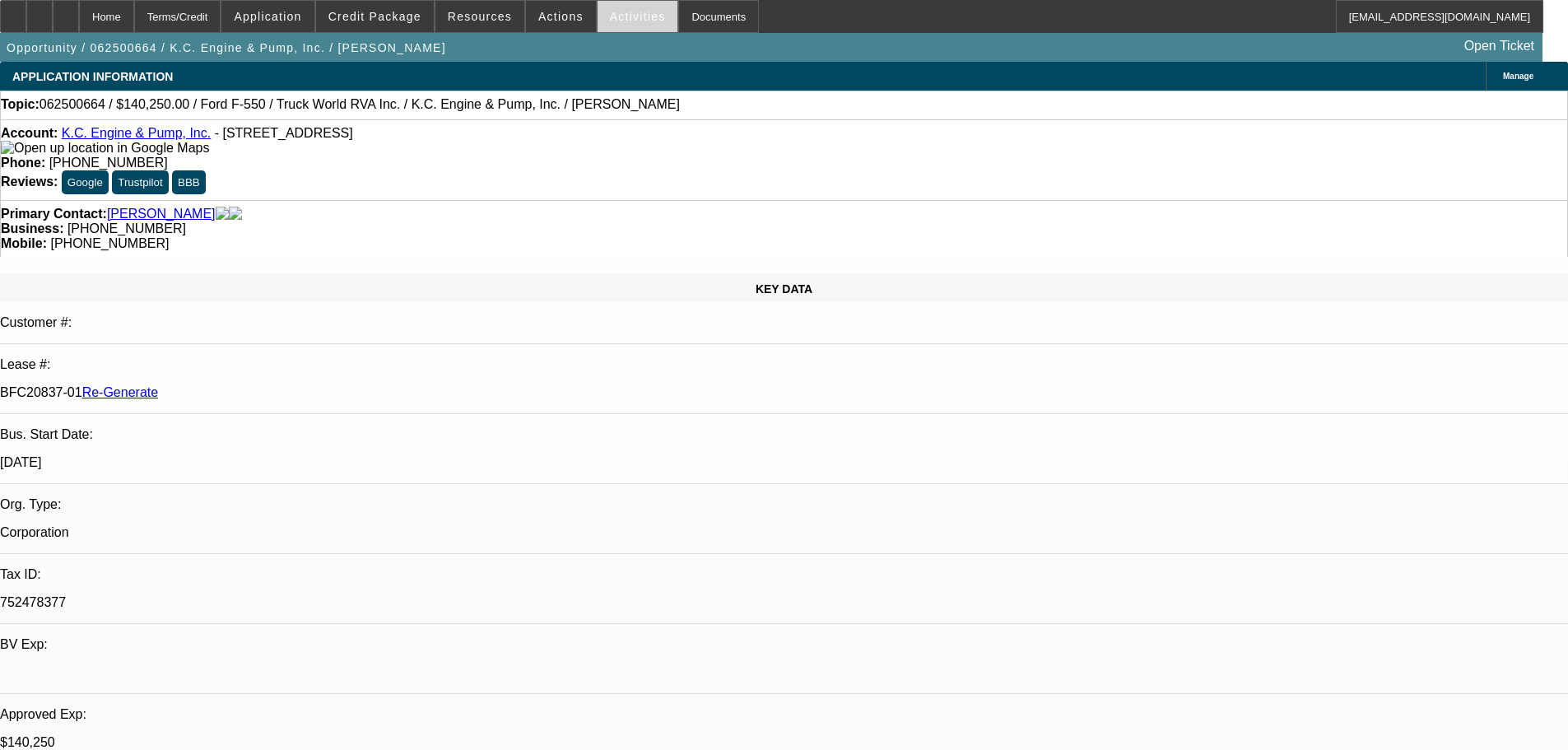 select on "0" 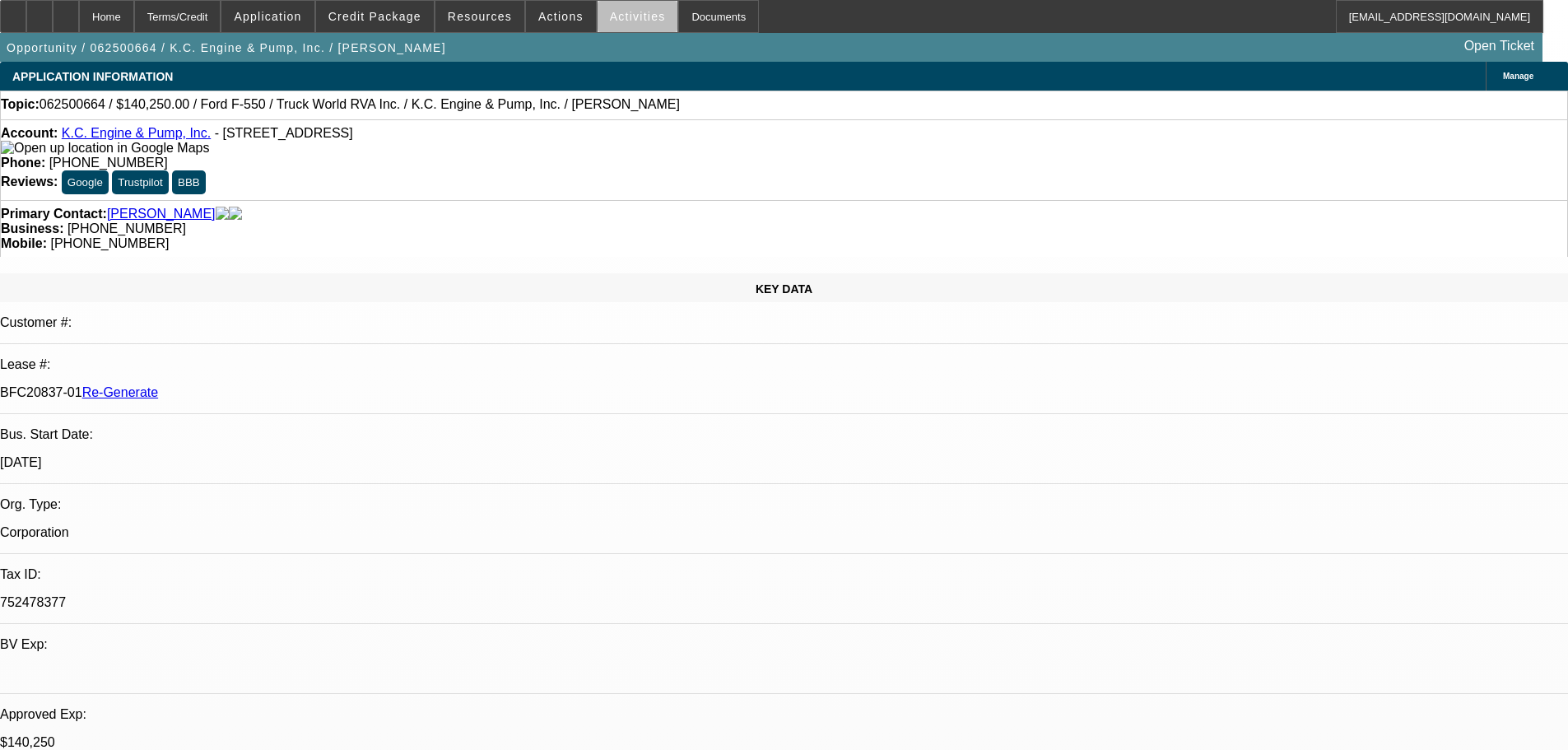 click at bounding box center [638, 16] 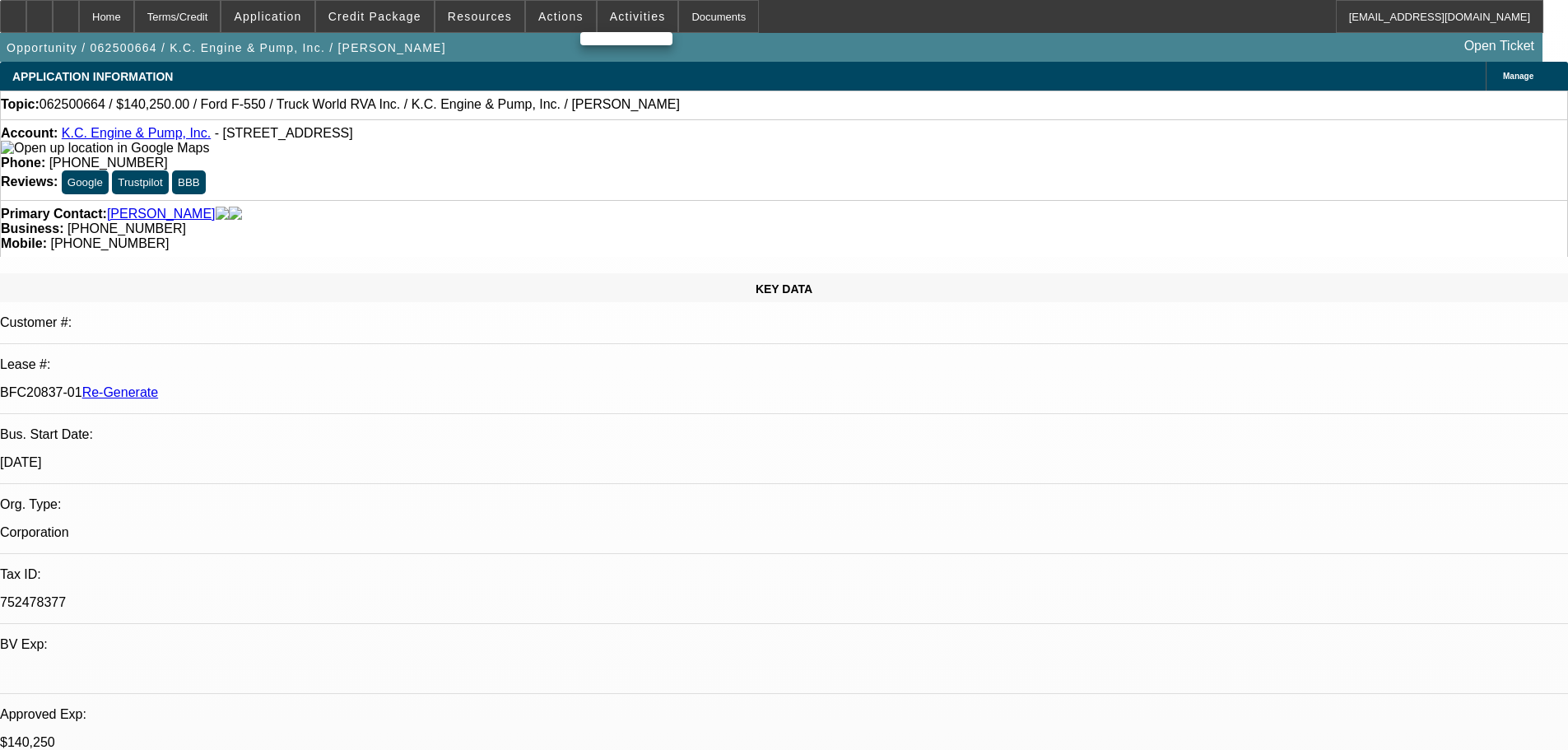 click at bounding box center (784, 375) 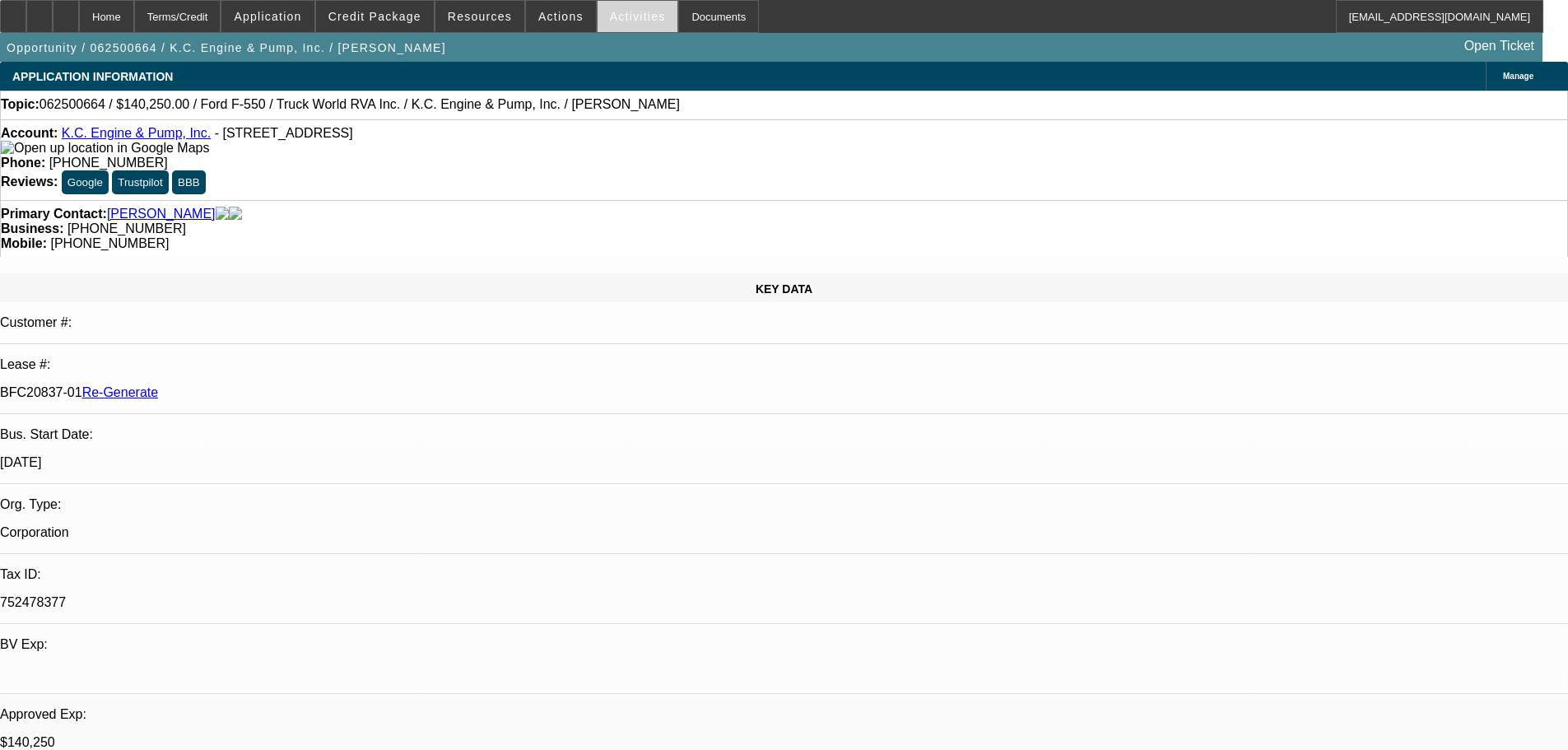 click at bounding box center [638, 16] 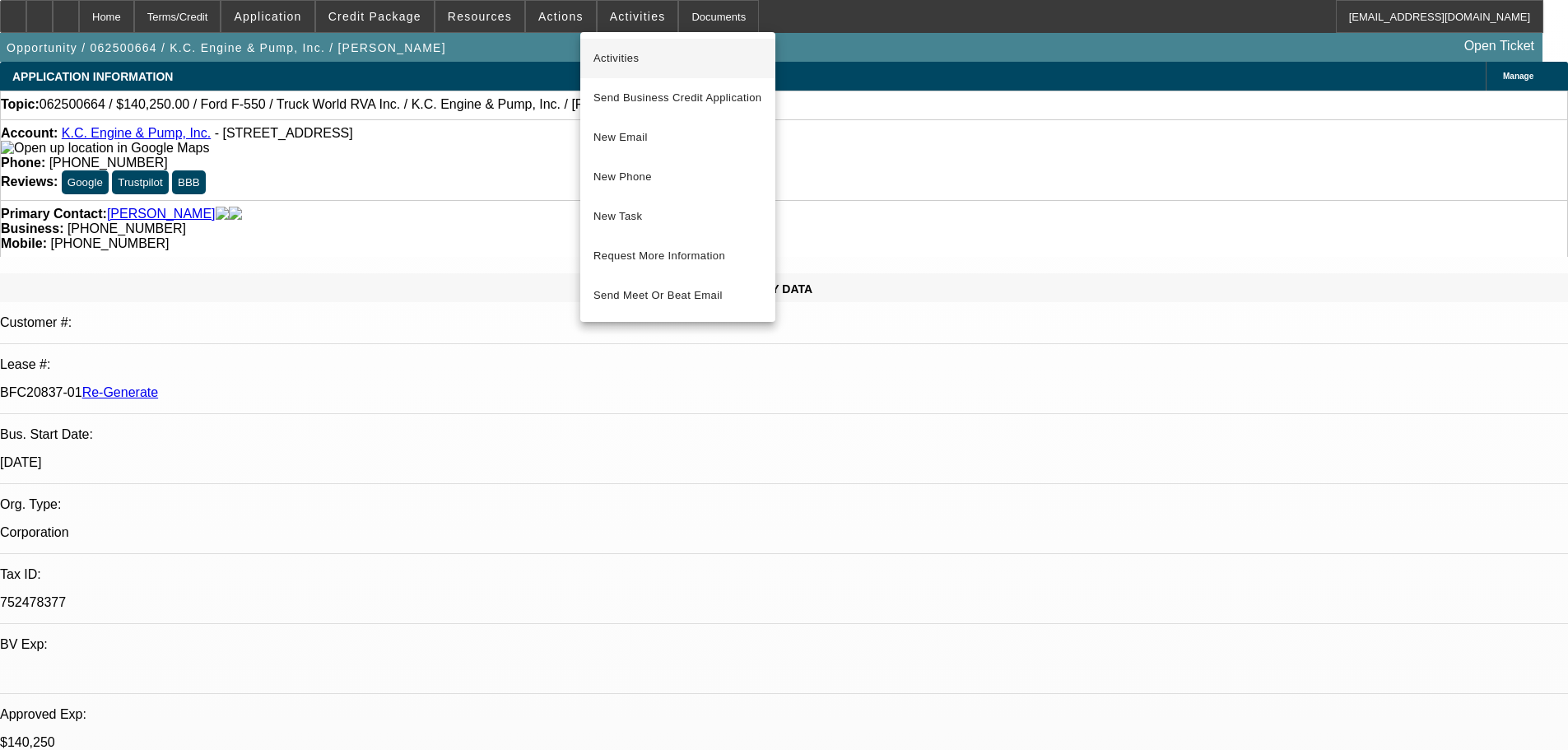 click on "Activities" at bounding box center [677, 58] 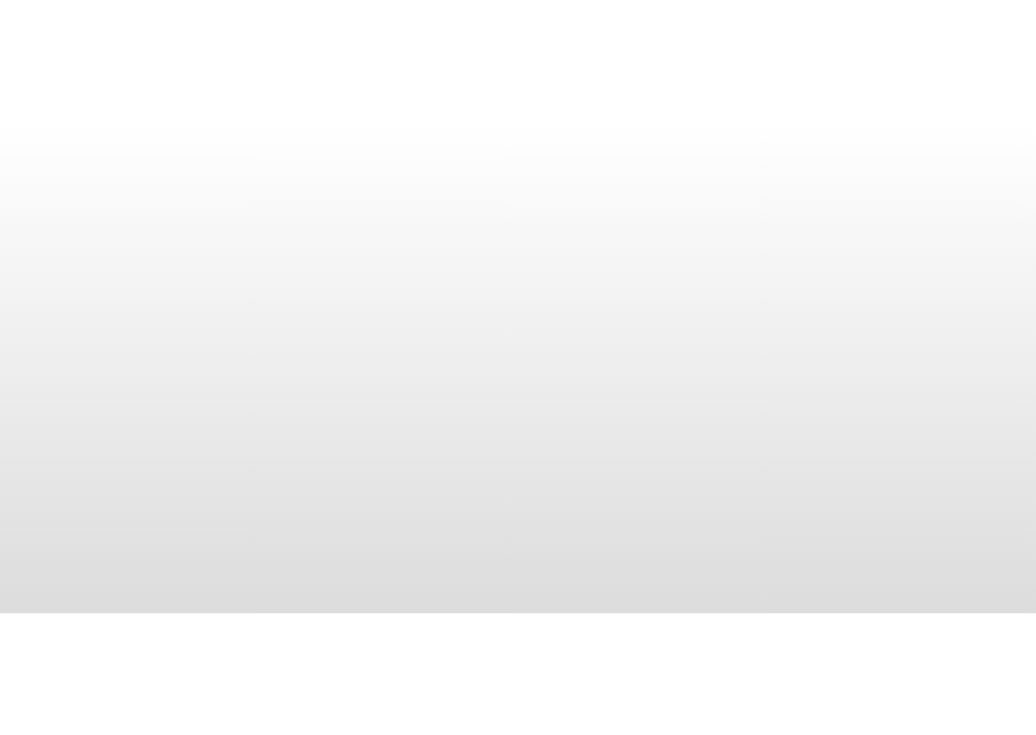scroll, scrollTop: 0, scrollLeft: 0, axis: both 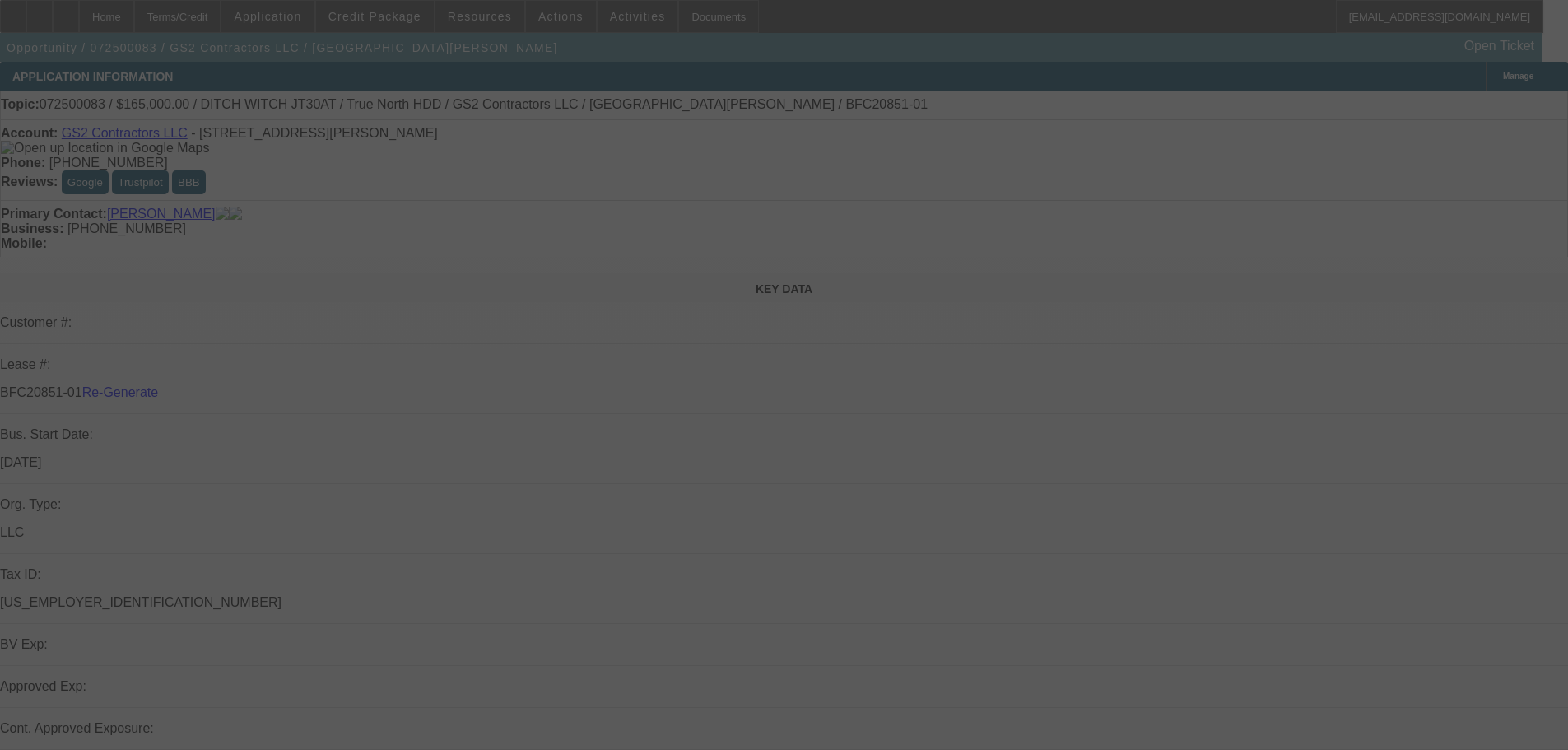 select on "3" 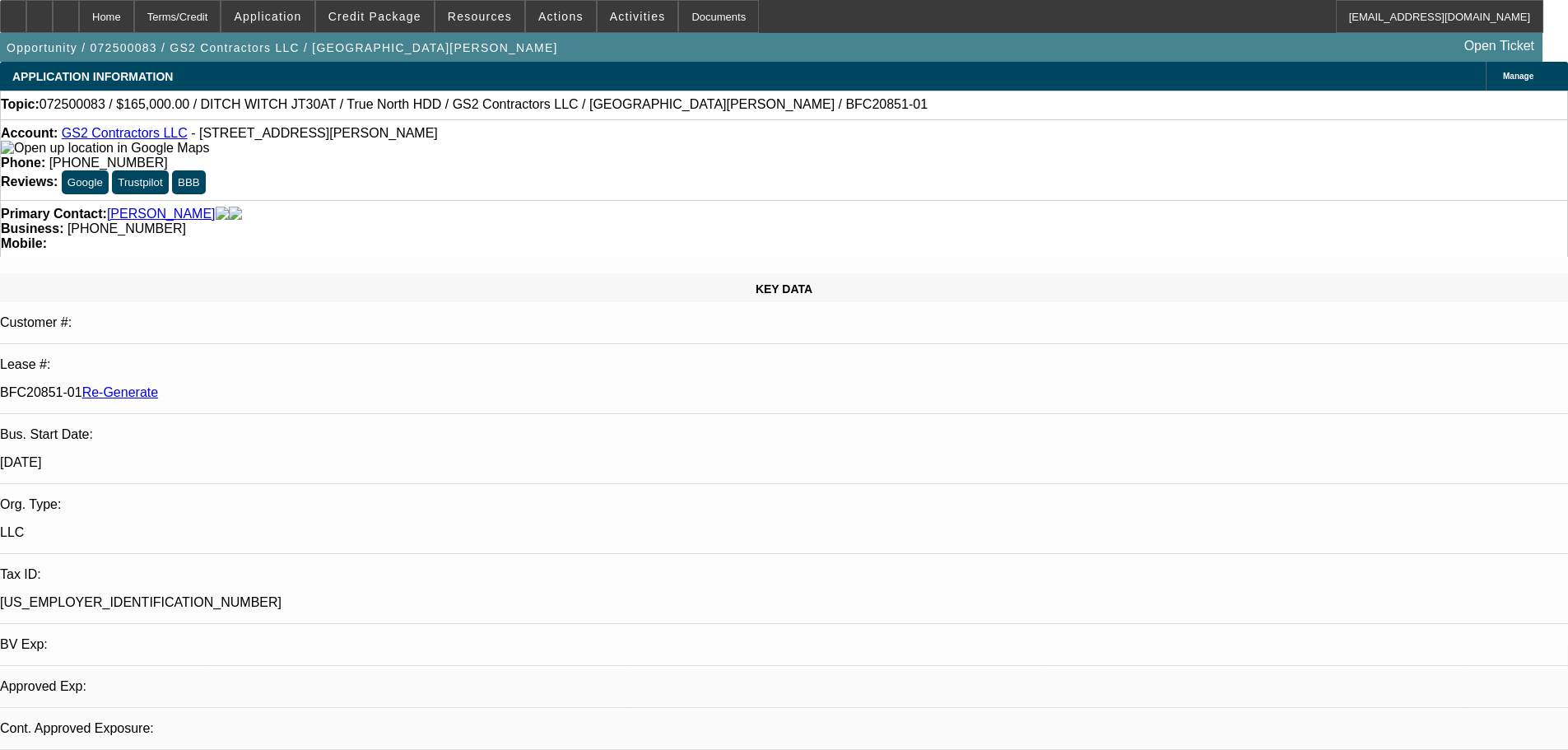 select on "0" 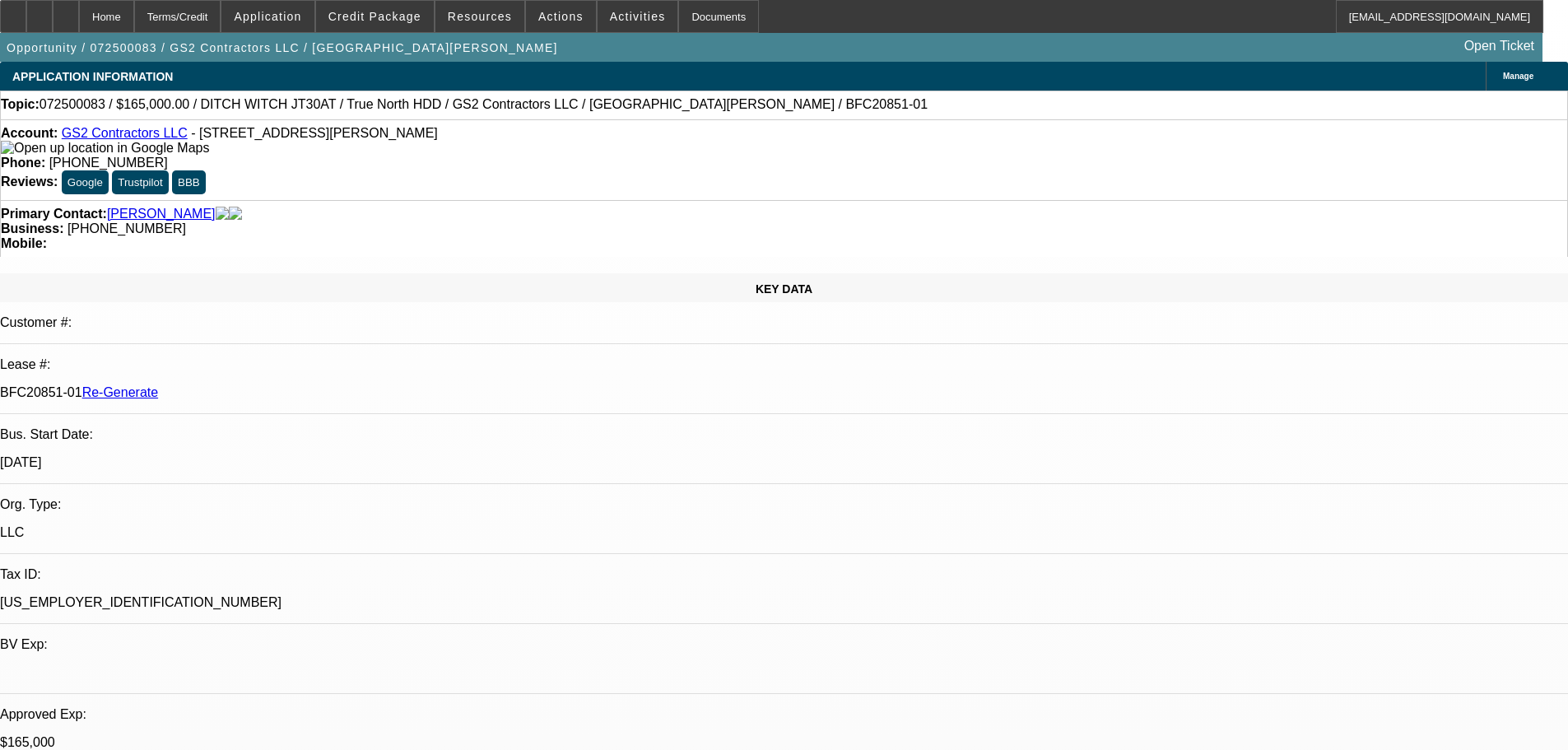 click on "072500083 / $165,000.00 / DITCH WITCH JT30AT / True North HDD / GS2 Contractors LLC / Salinas, Edgar / BFC20851-01" at bounding box center [373, 6011] 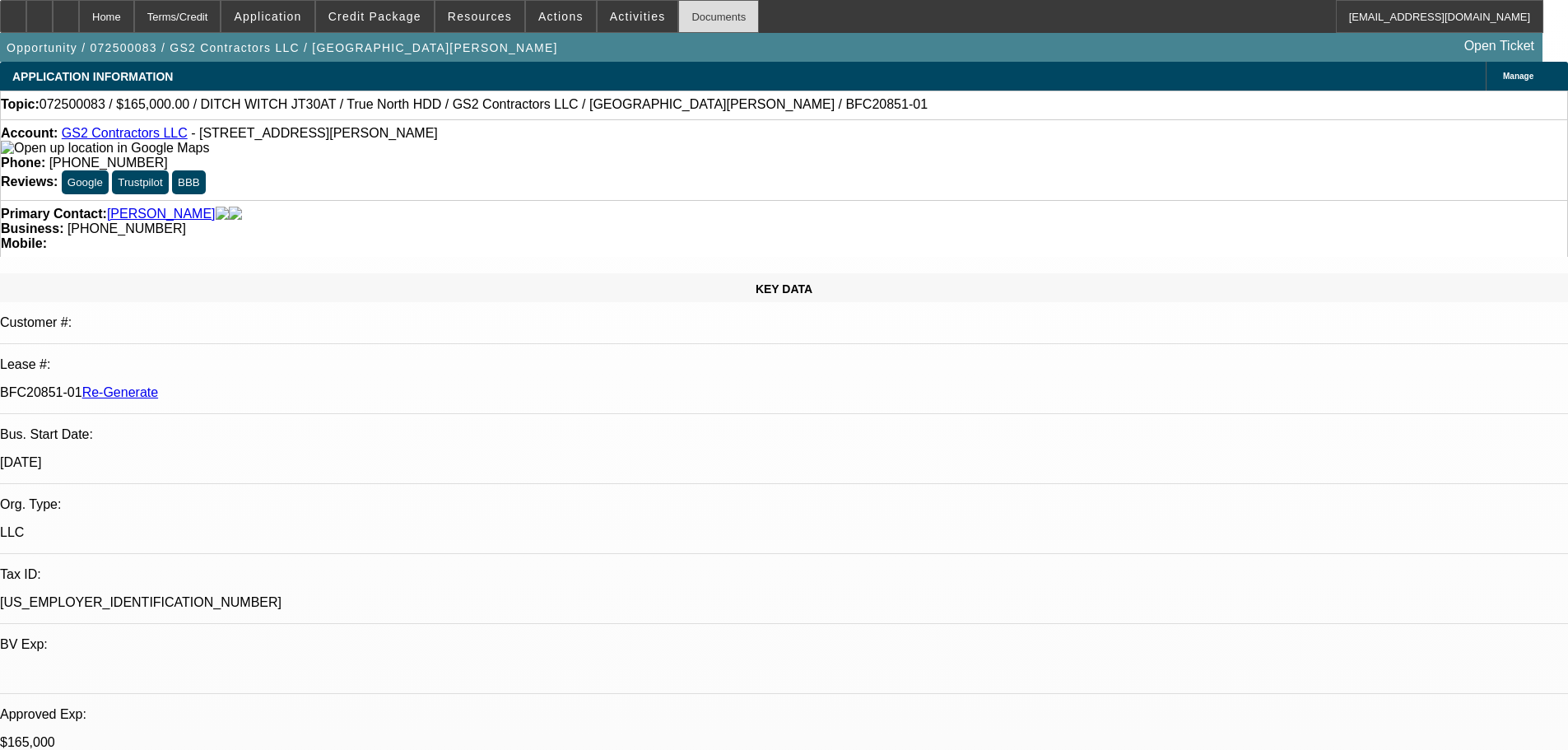 click on "Documents" at bounding box center (719, 16) 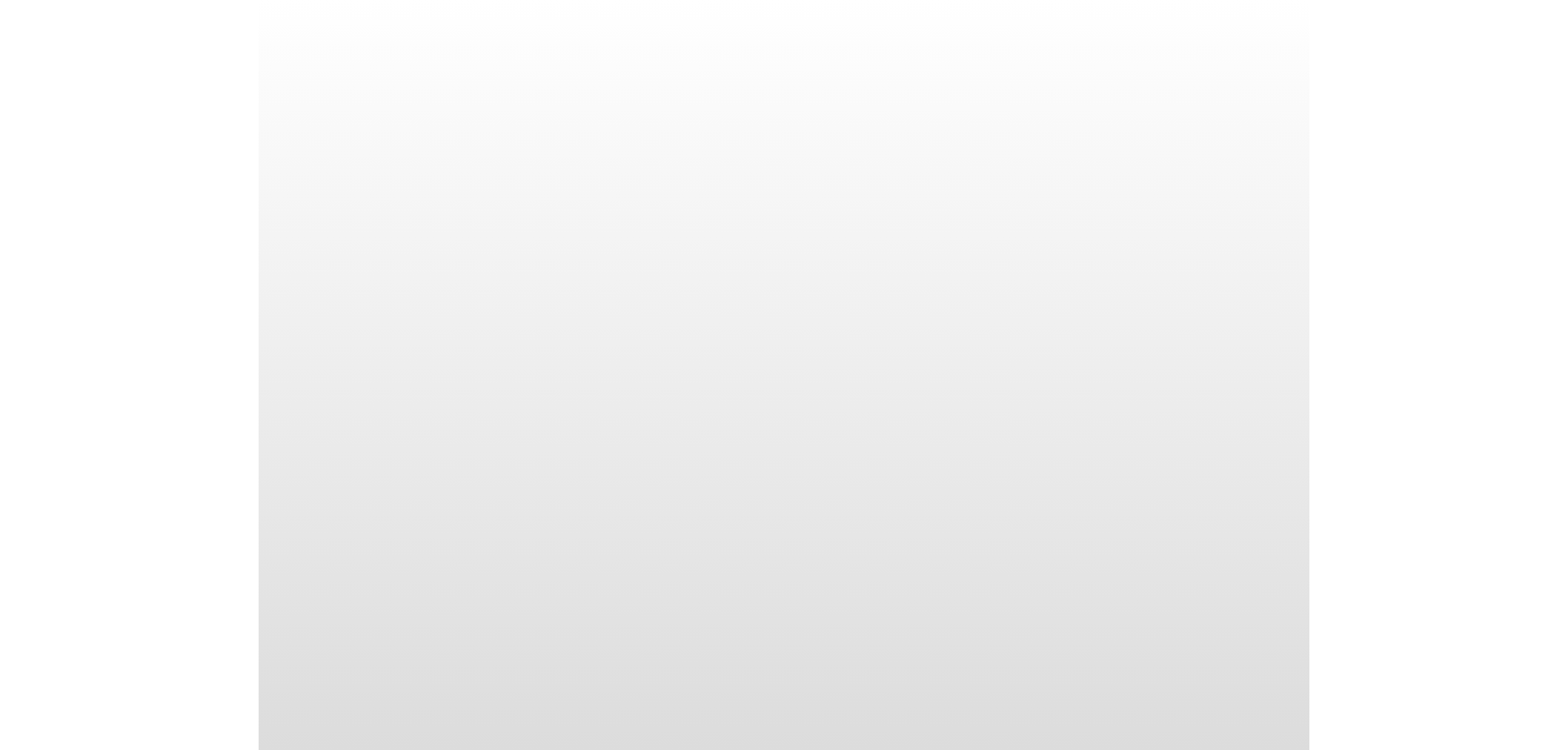 scroll, scrollTop: 0, scrollLeft: 0, axis: both 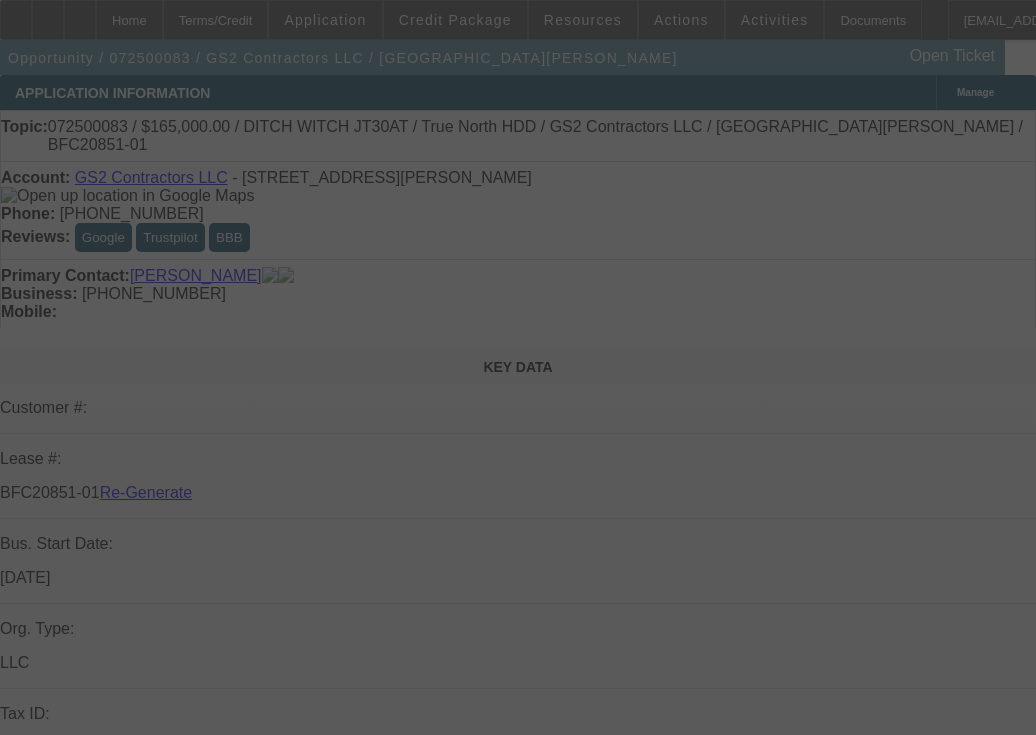 select on "3" 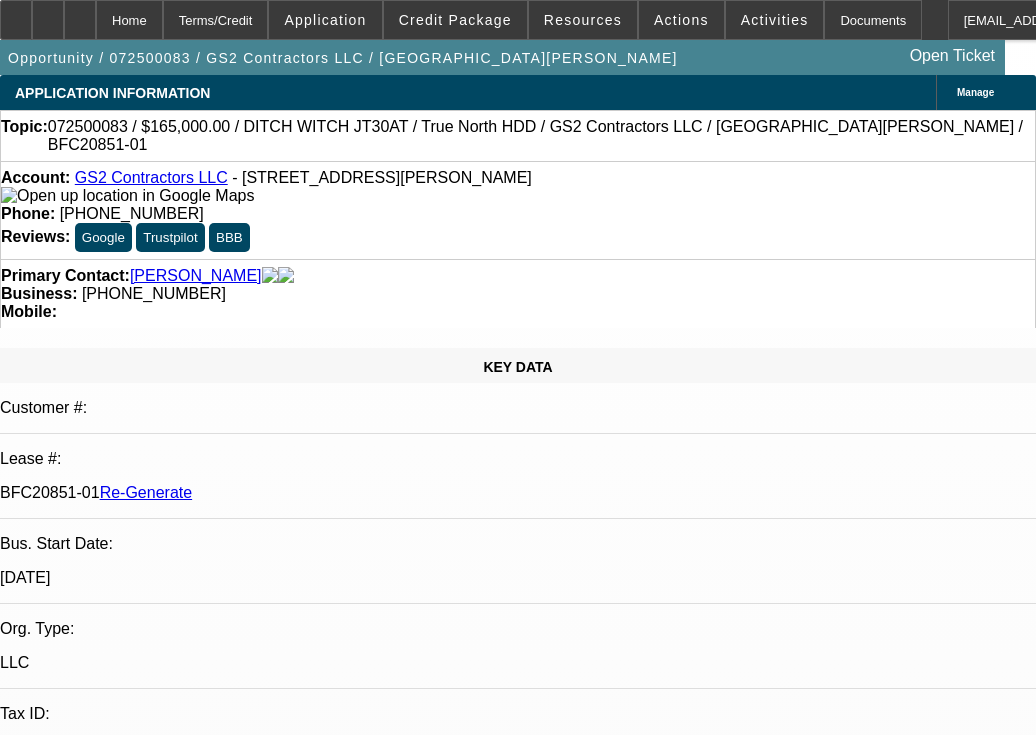 select on "0" 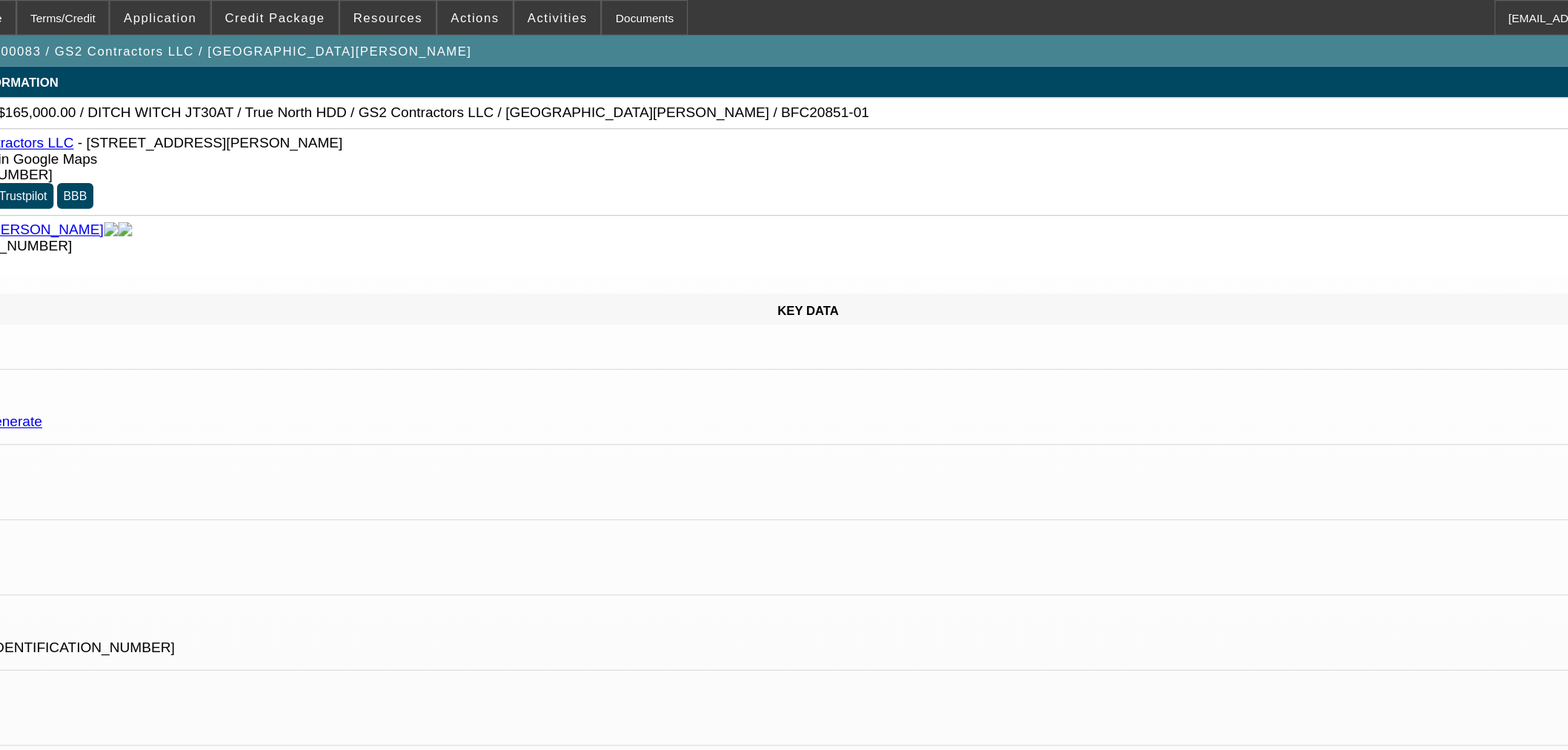 drag, startPoint x: 167, startPoint y: 122, endPoint x: 365, endPoint y: 128, distance: 198.09089 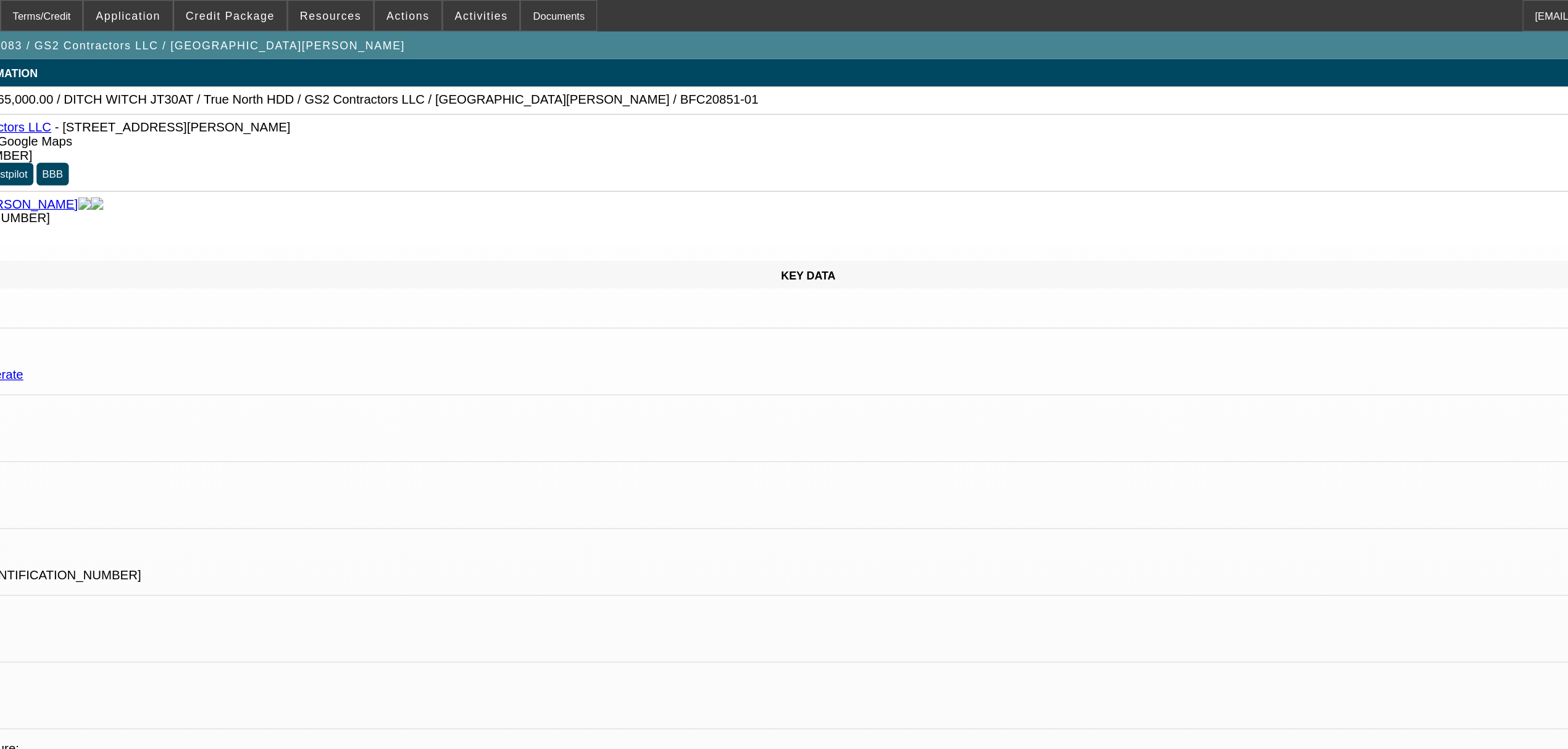 scroll, scrollTop: 57, scrollLeft: 0, axis: vertical 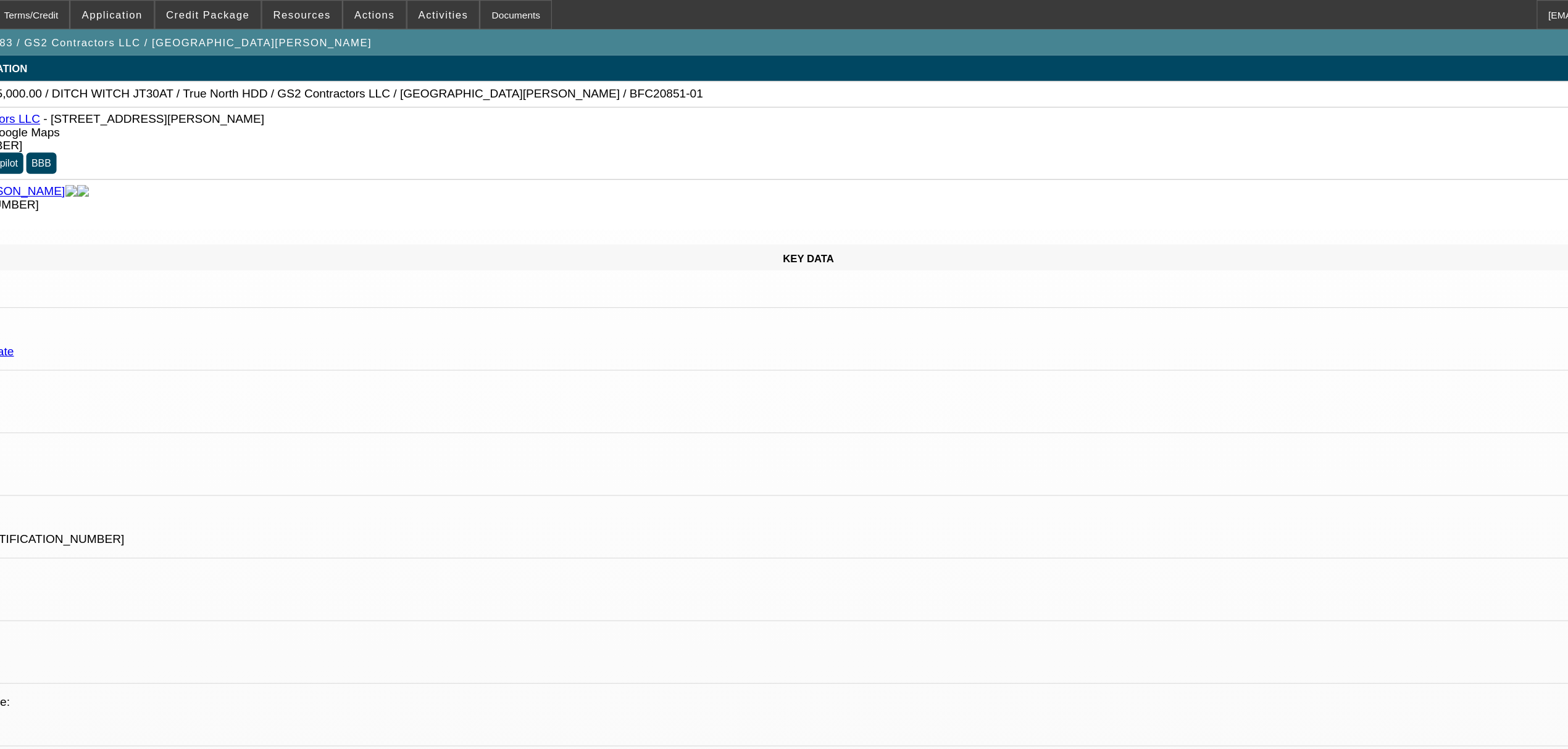 click on "Contact info
Currency Rep = Dean Henson, dean-henson@gocurrency.com, (402) 417-7597. PGs = Edgar Salinas (primary), (956) 353-2555, esalinas@gs2con.com; Cosme Garcia (secondary), cgarcia@gs2con.com, 9562528441; Juan Salinas (tertiary), jsalinas@gs2con.com, 9562528441. Vendor contact = Leanne Amor, 204-777-1669, Amor.Leanne@TrueNorthHDD.com; or Mark, mark@truenorthhdd.com.
Rustebakke, Aaron - 7/8/25, 10:40 AM" at bounding box center [794, 4556] 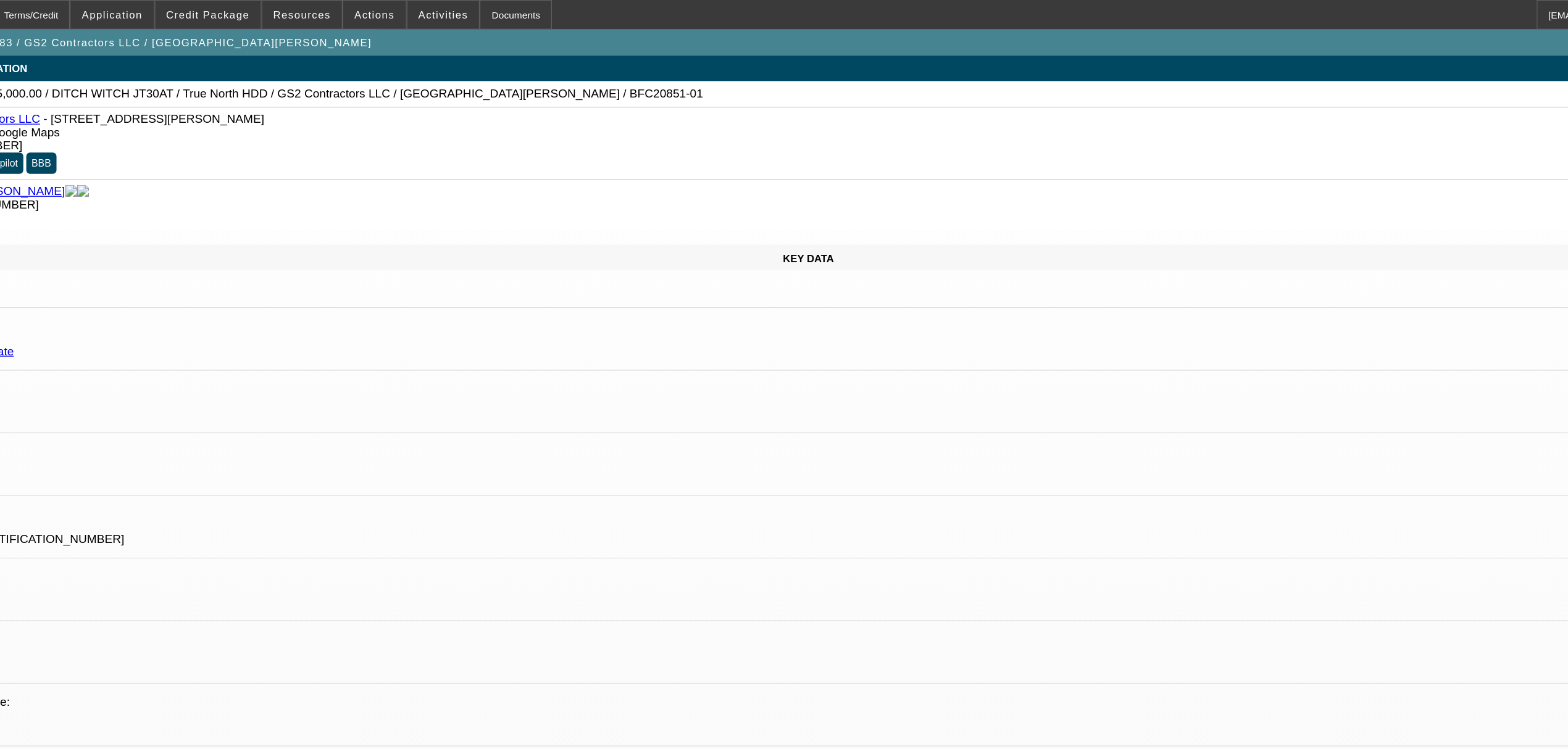 scroll, scrollTop: 655, scrollLeft: 0, axis: vertical 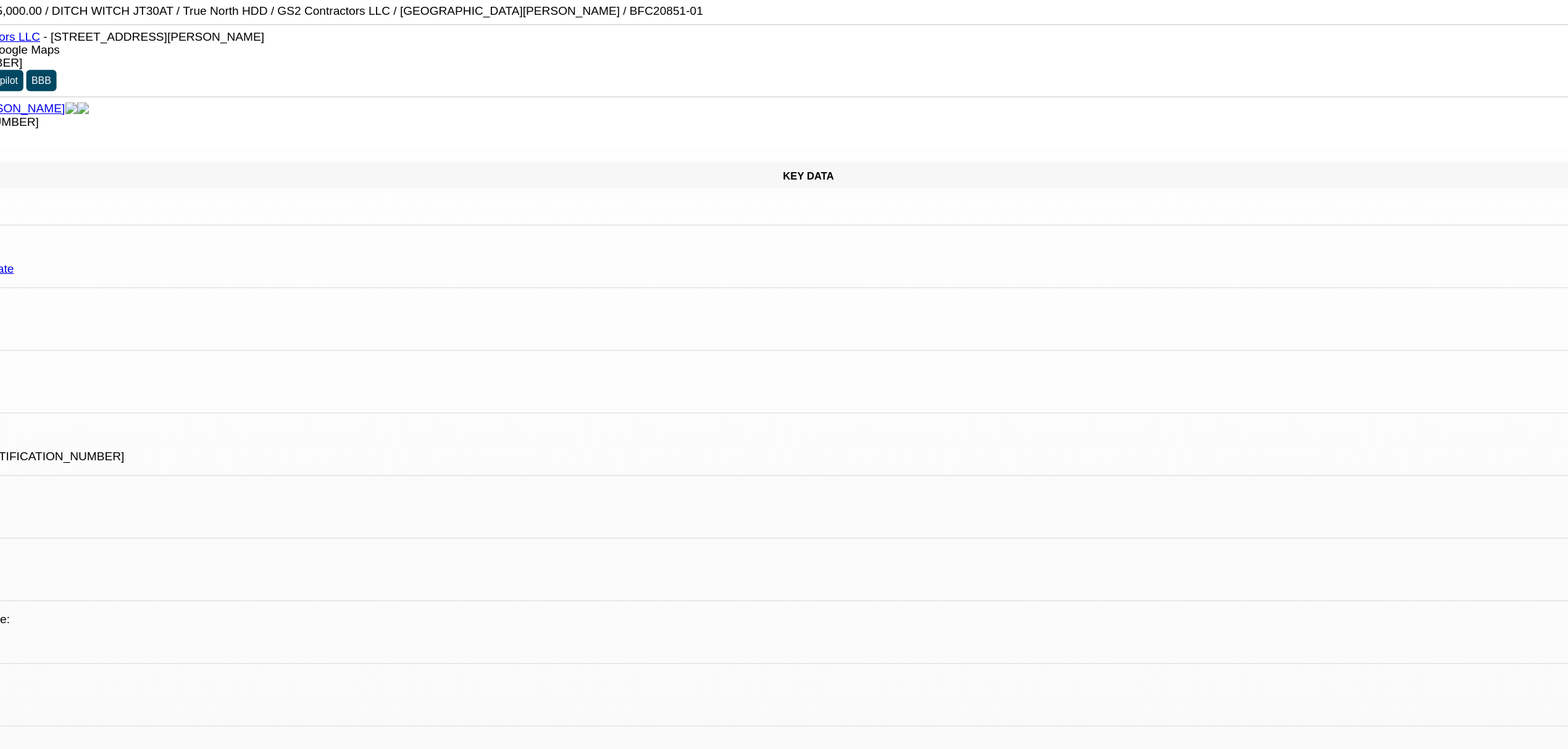 click on "072500083 / $197,500.00 / DITCH WITCH JT30AT / True North HDD / GS2 Contractors LLC / Salinas, Edgar
Aaron Rustebakke - 7/3/25, 12:54 PM" at bounding box center [253, 4724] 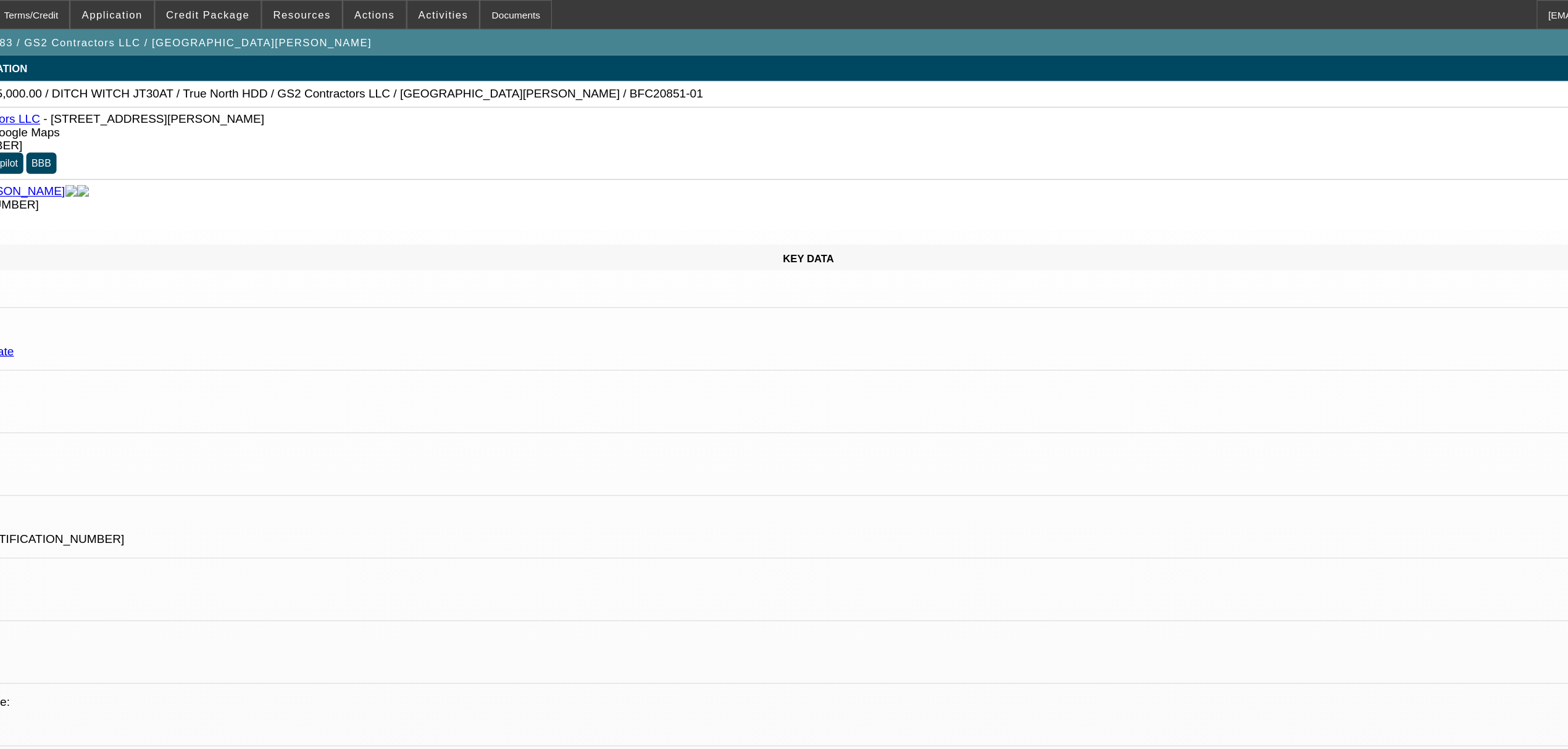 scroll, scrollTop: 586, scrollLeft: 0, axis: vertical 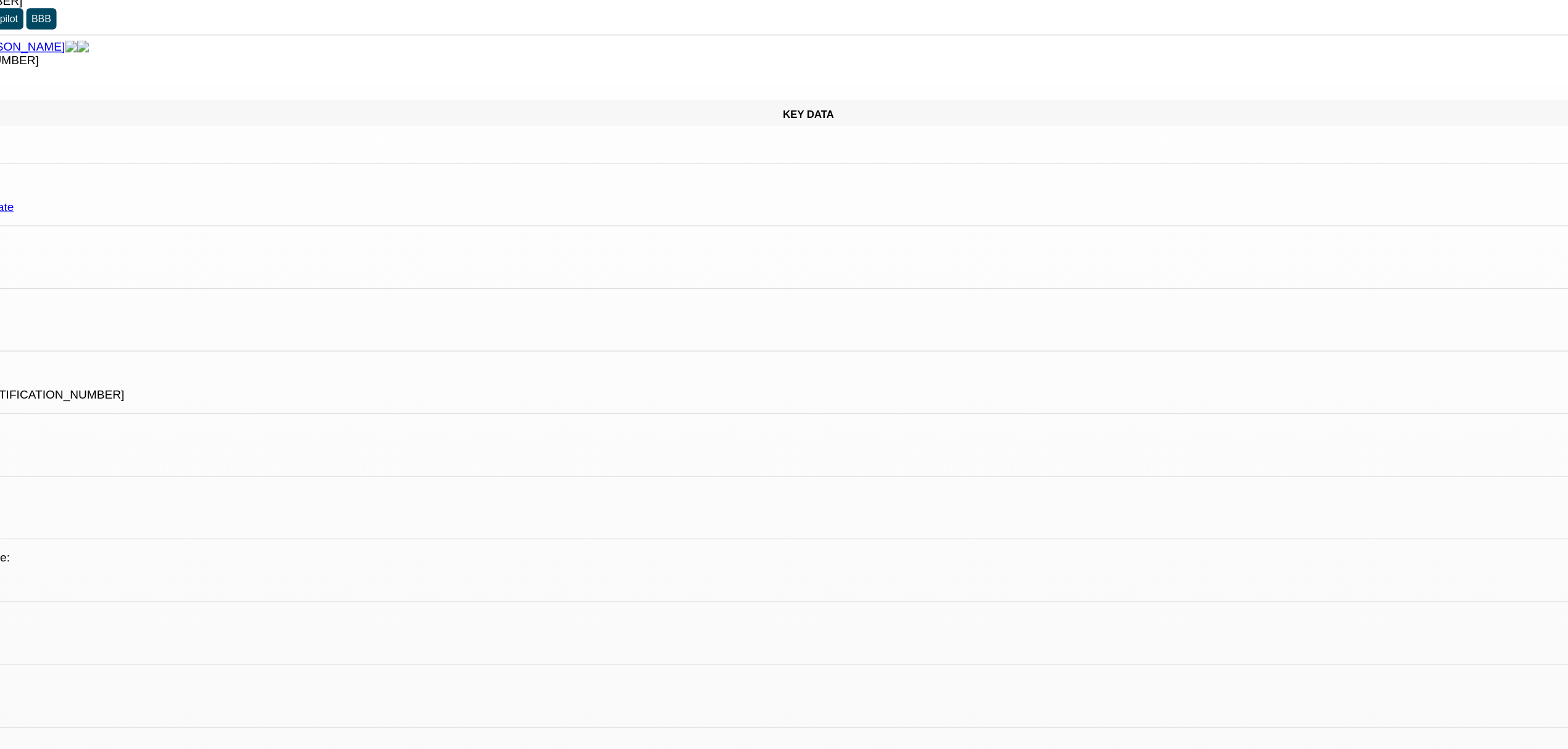 drag, startPoint x: 1304, startPoint y: 693, endPoint x: 1250, endPoint y: 346, distance: 351.17659 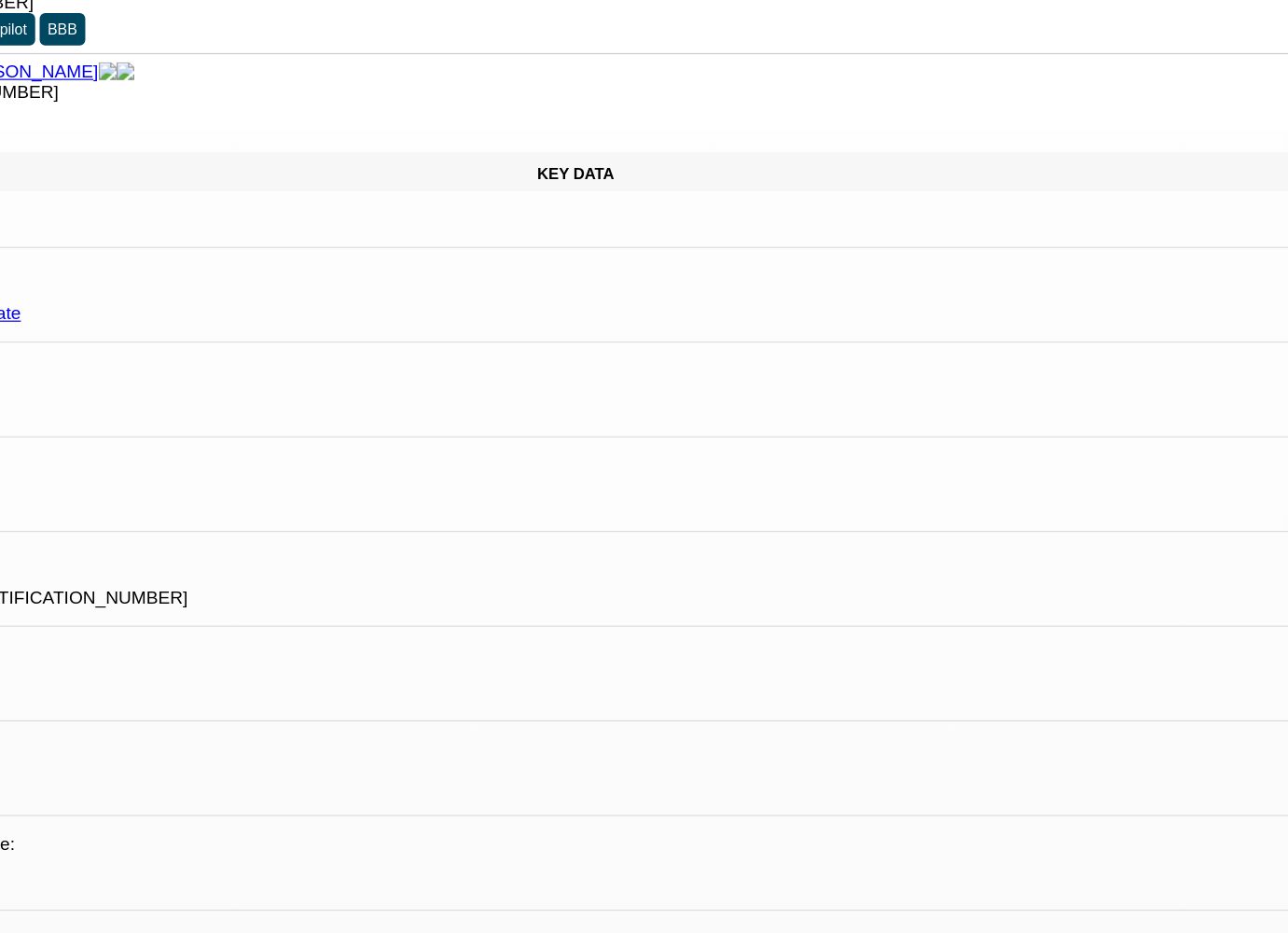 scroll, scrollTop: 32, scrollLeft: 0, axis: vertical 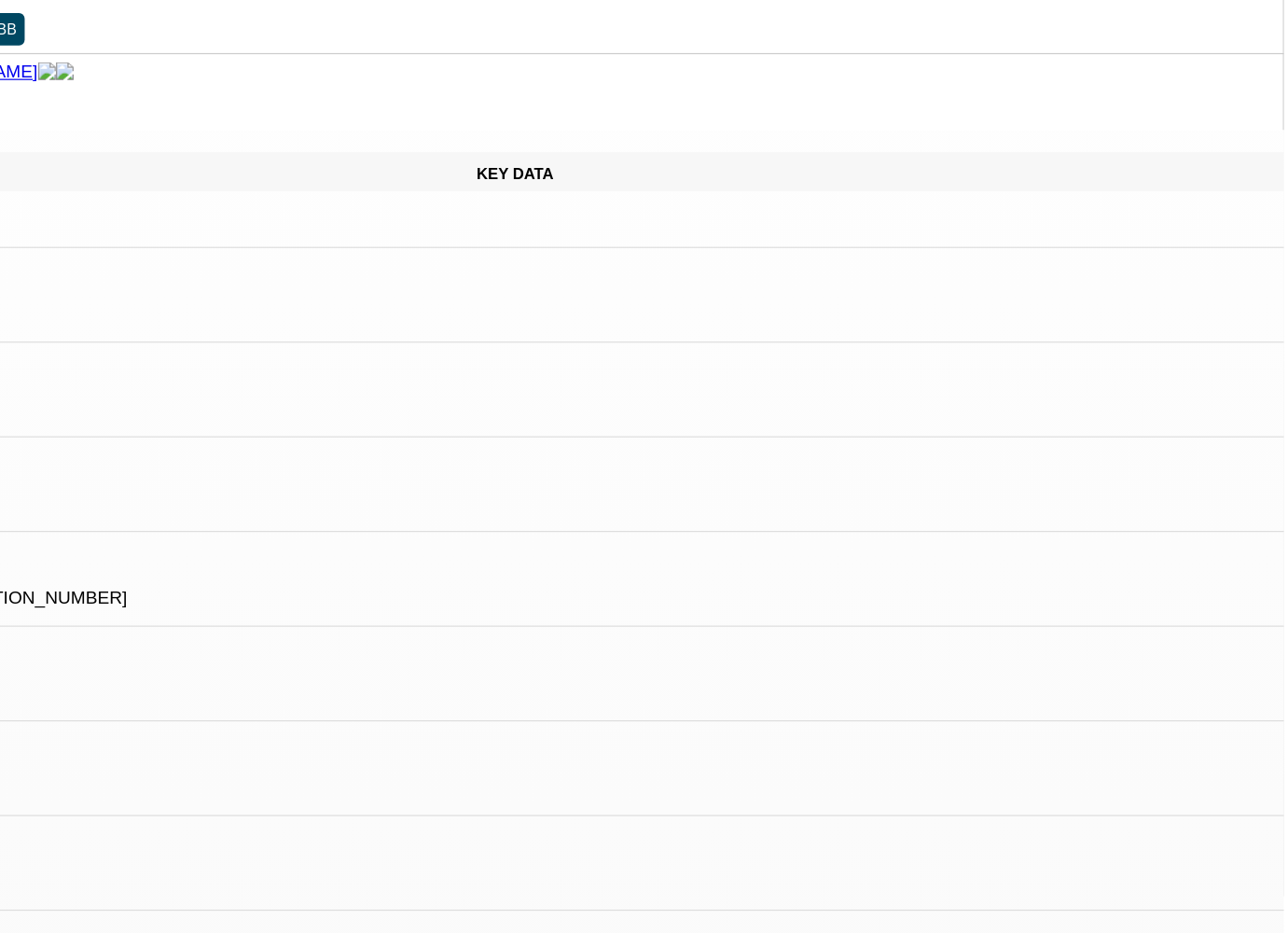 drag, startPoint x: 1092, startPoint y: 749, endPoint x: 1265, endPoint y: 611, distance: 221.2984 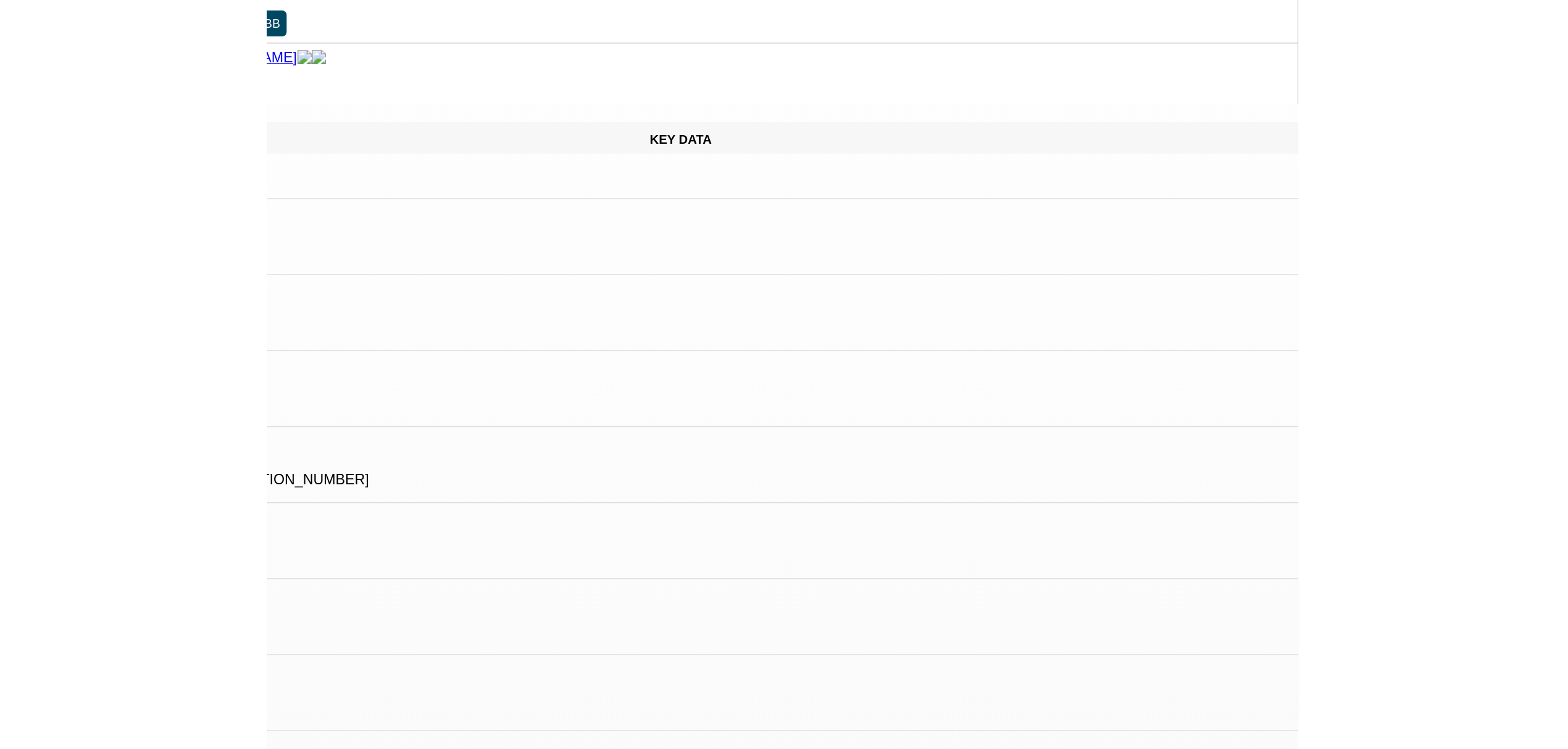 scroll, scrollTop: 21, scrollLeft: 0, axis: vertical 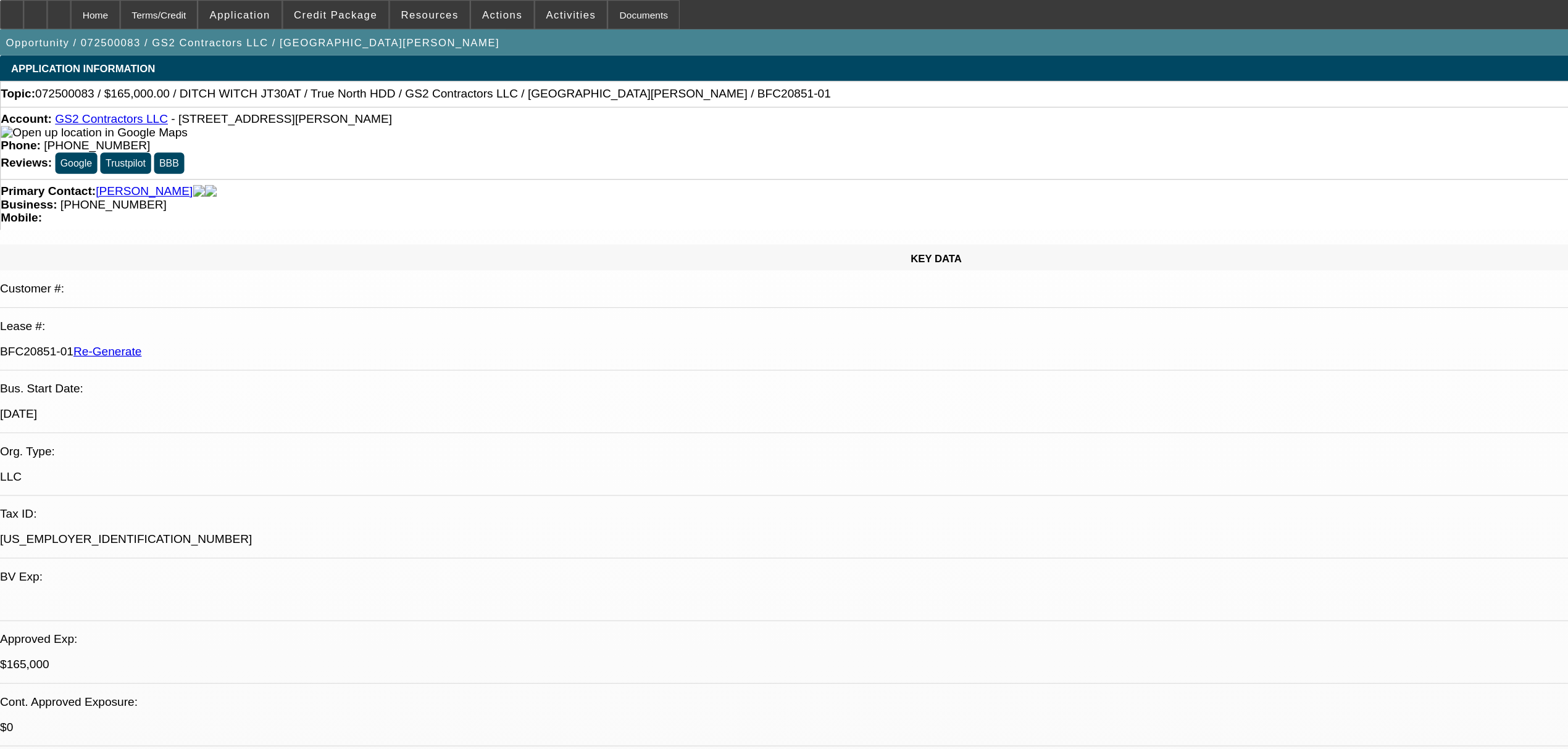 click on "Aaron Rustebakke - 7/7/25, 5:08 PM" at bounding box center [260, 4591] 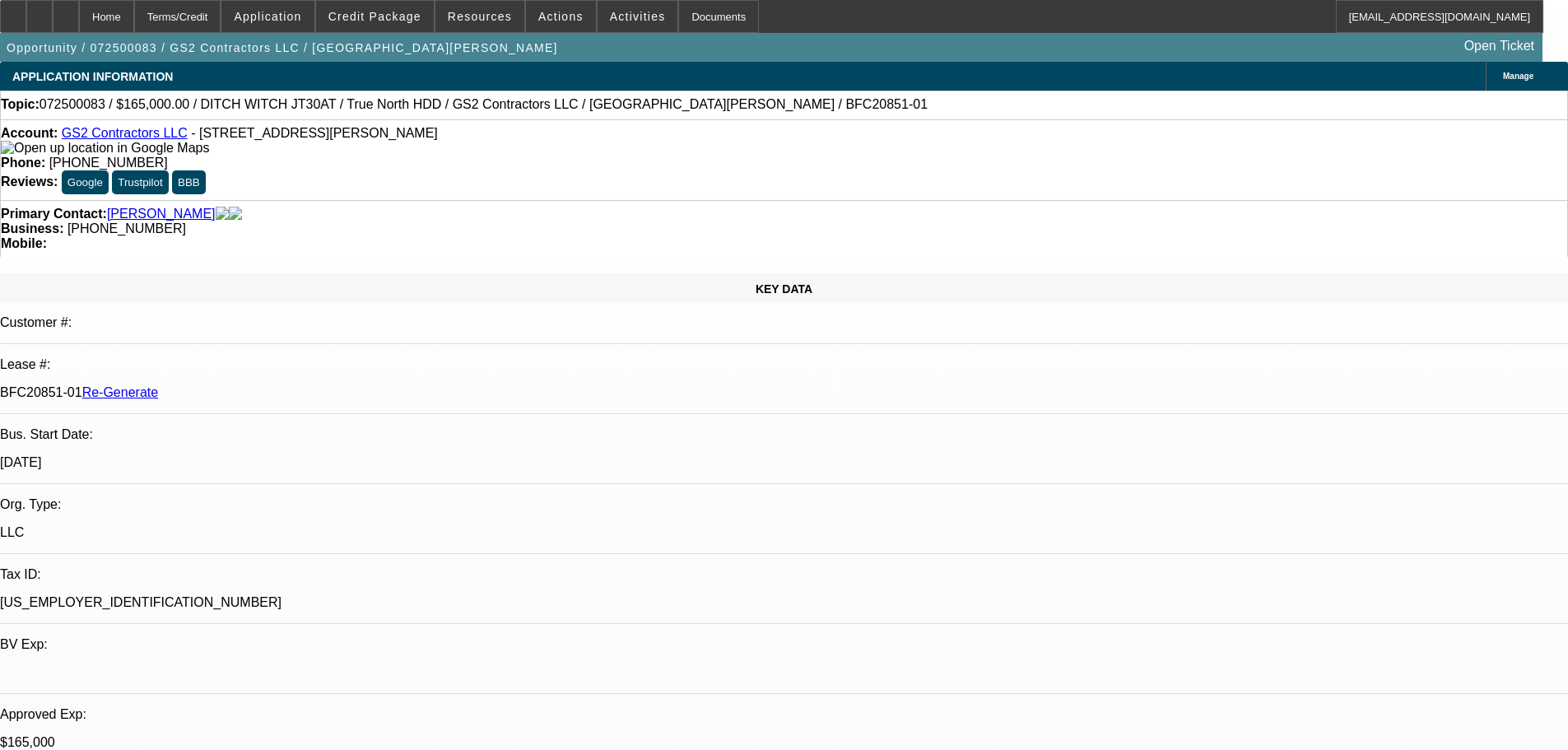 scroll, scrollTop: 231, scrollLeft: 0, axis: vertical 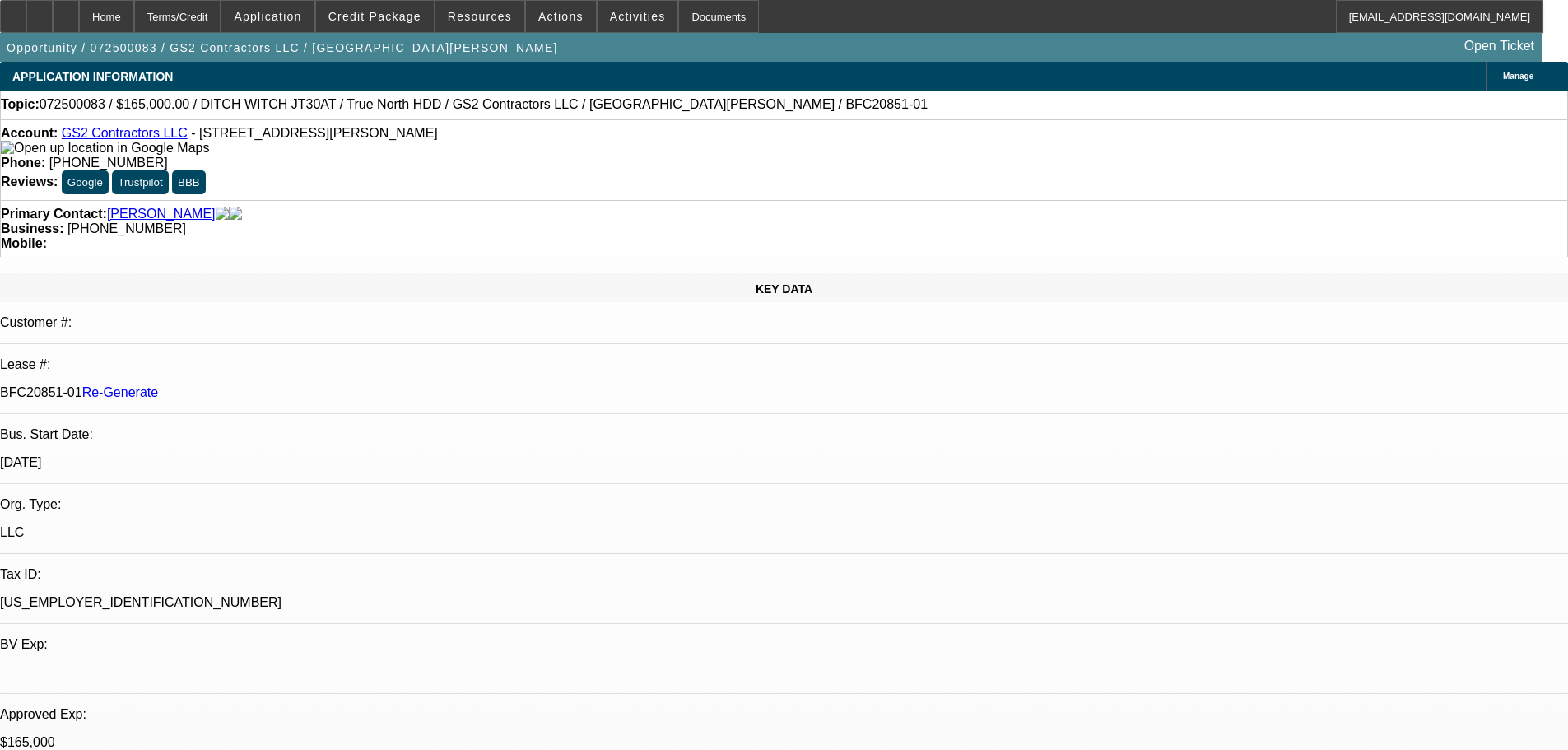 click on "Samuel Oliva - 7/7/25, 4:56 PM" at bounding box center (347, 6220) 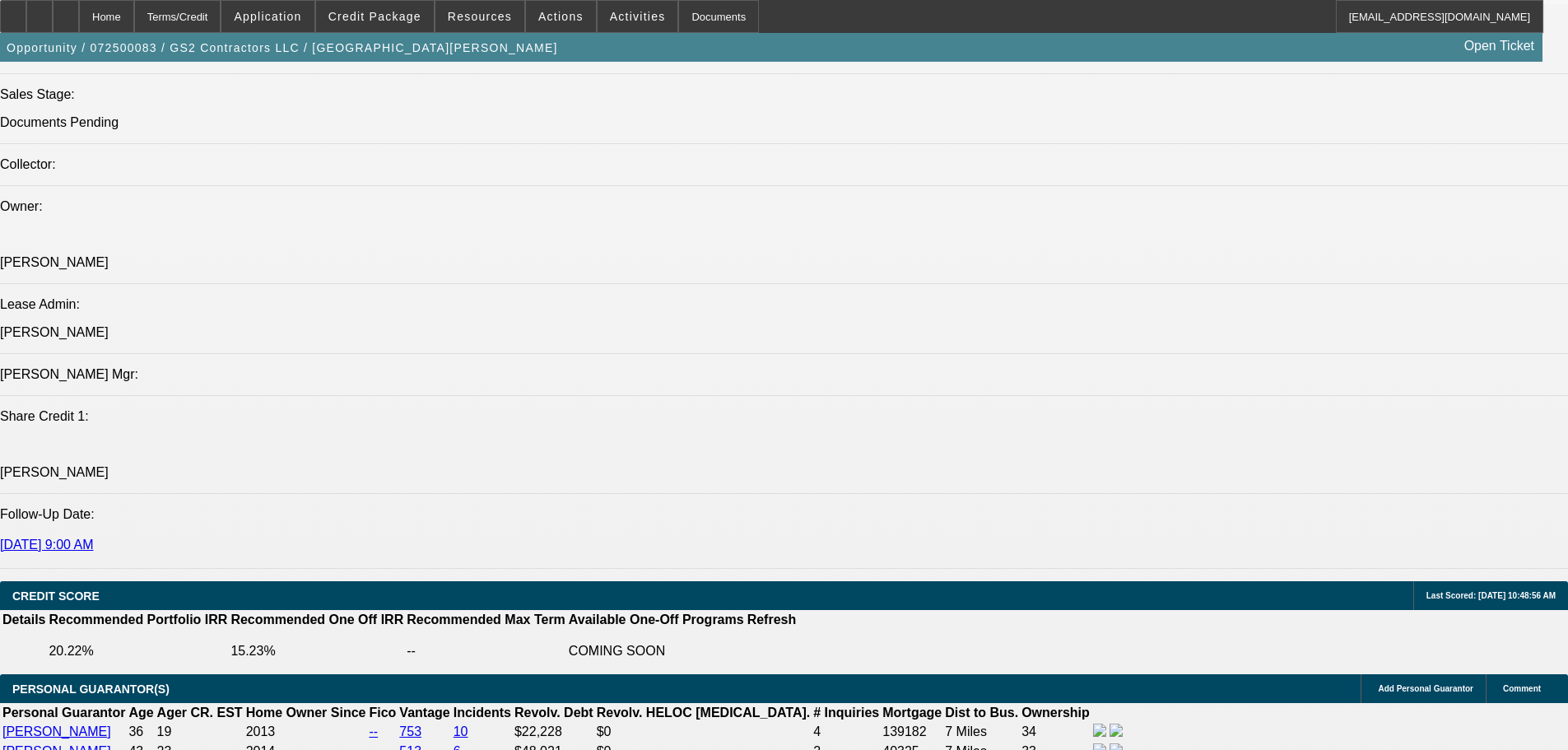 scroll, scrollTop: 1976, scrollLeft: 0, axis: vertical 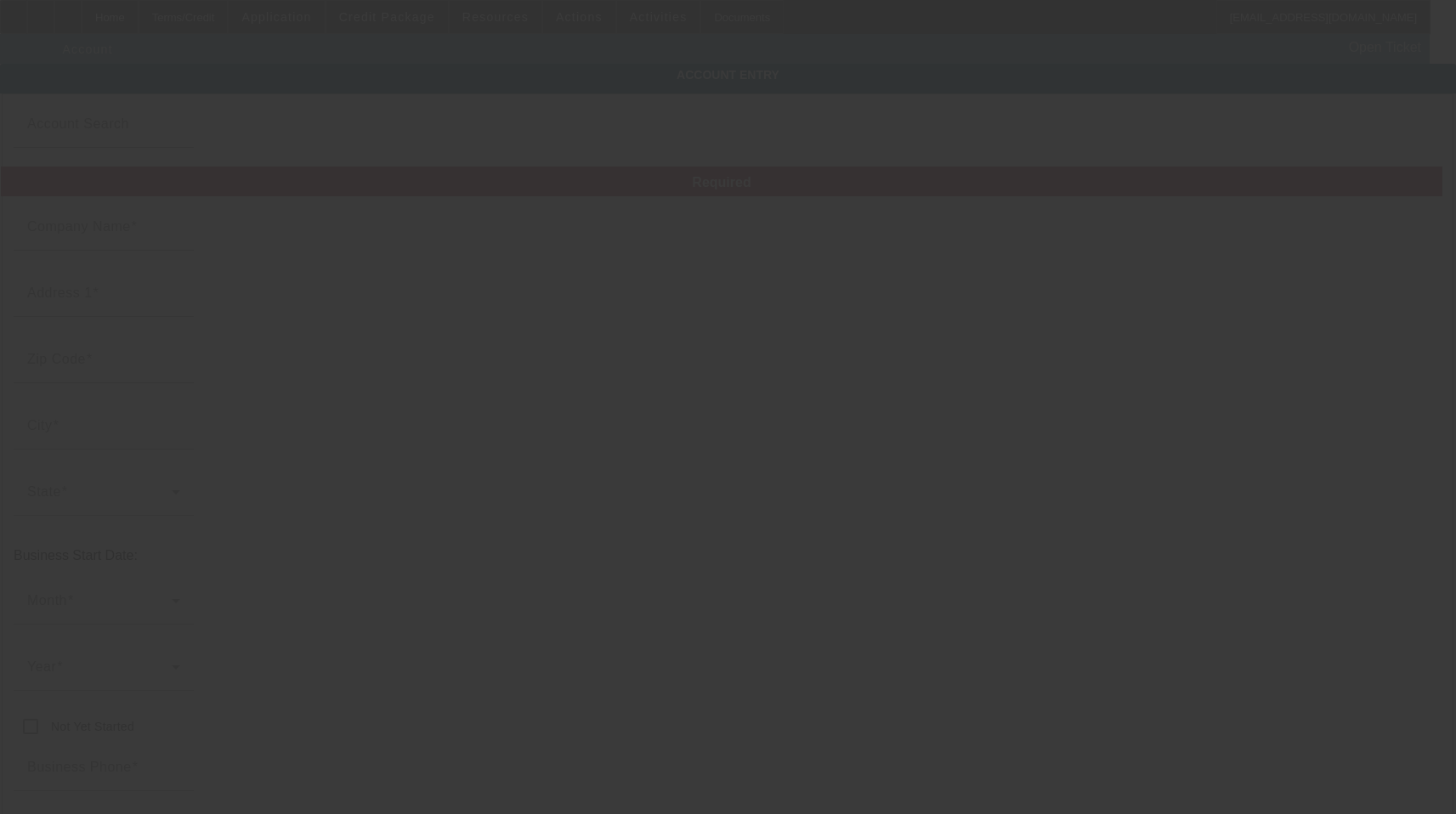 type on "GS2 Contractors LLC" 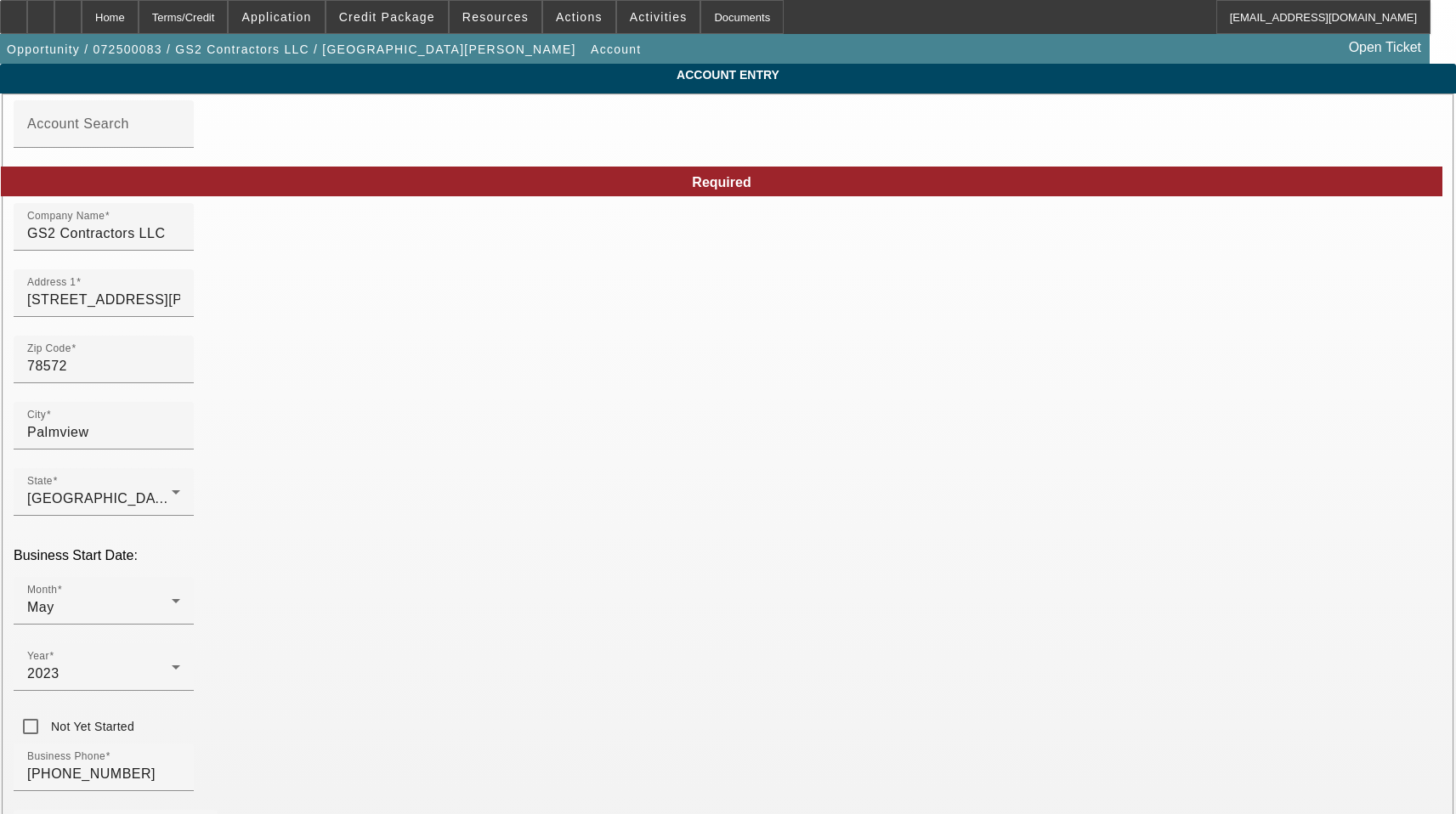 type on "7/3/2025" 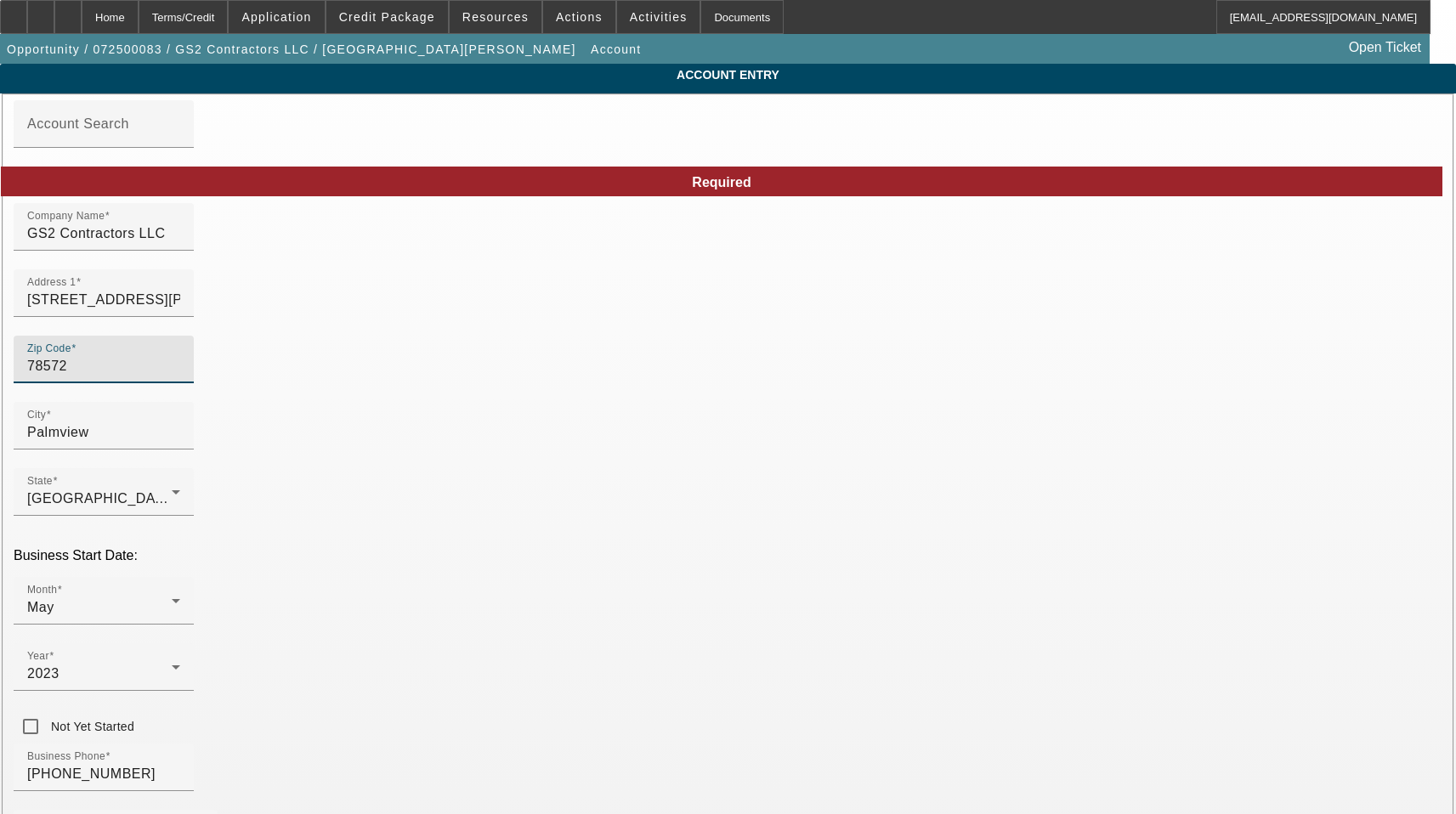 click on "78572" at bounding box center (104, 366) 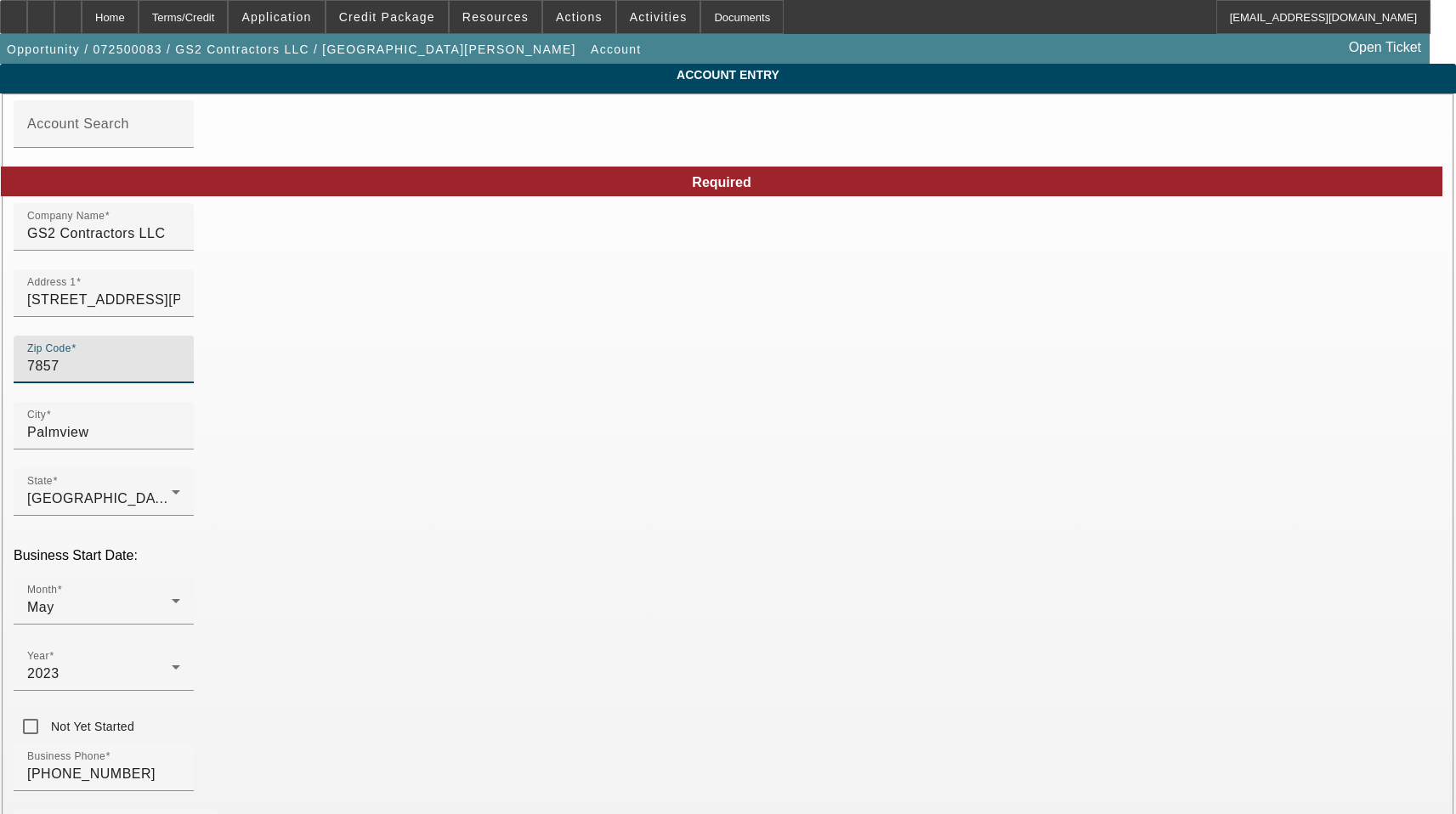 type on "78572" 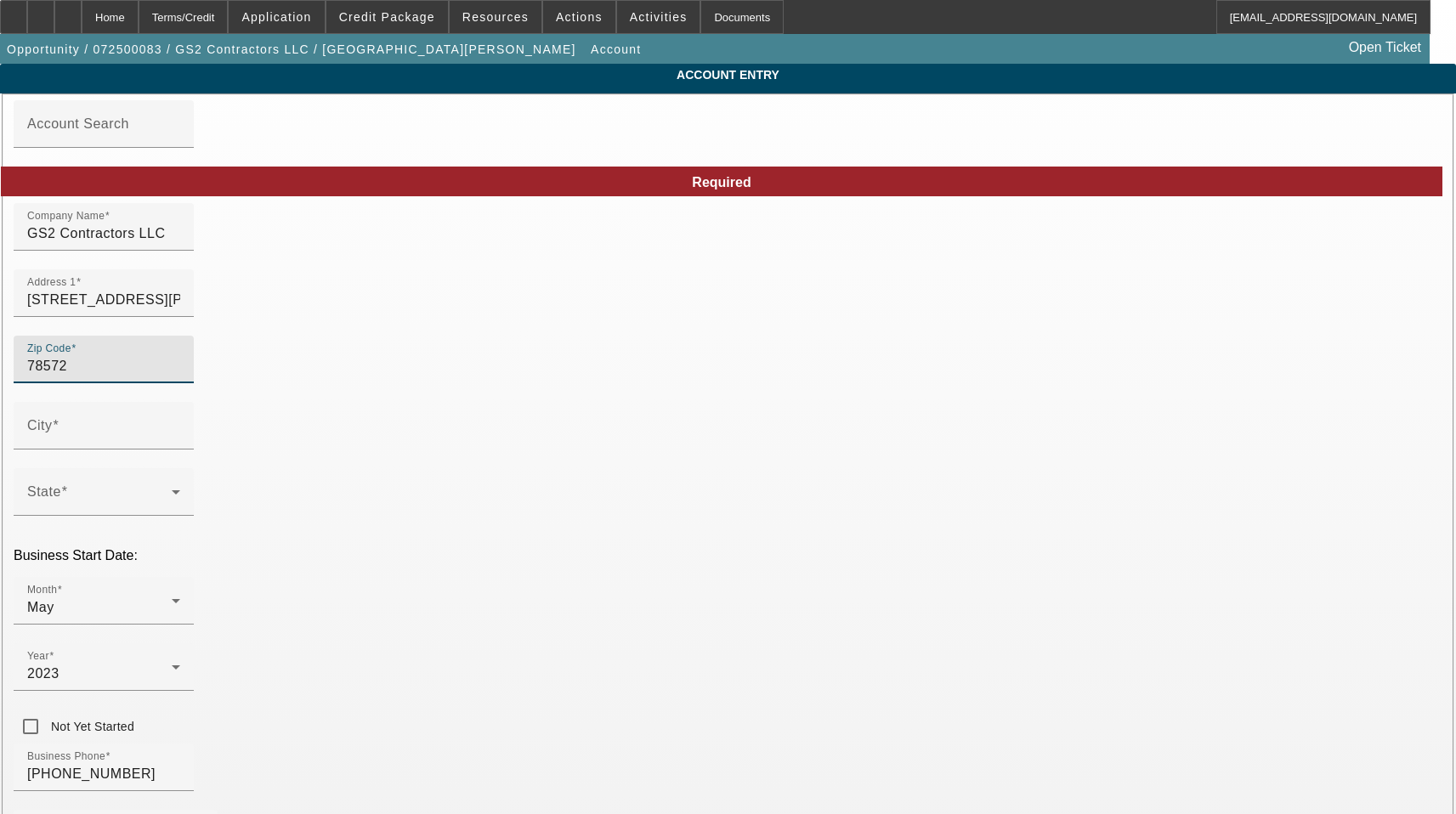 type on "Hidalgo" 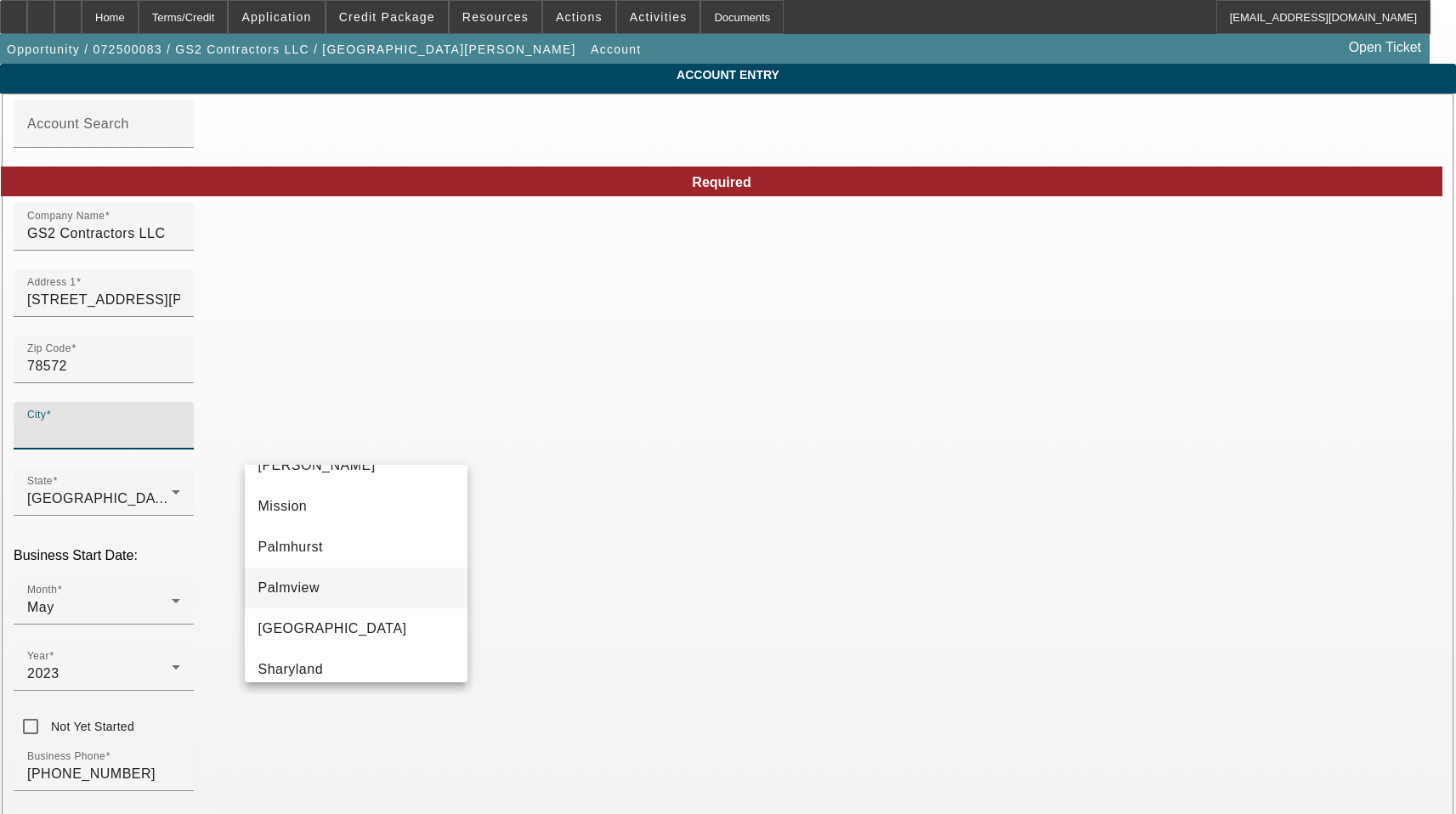 scroll, scrollTop: 285, scrollLeft: 0, axis: vertical 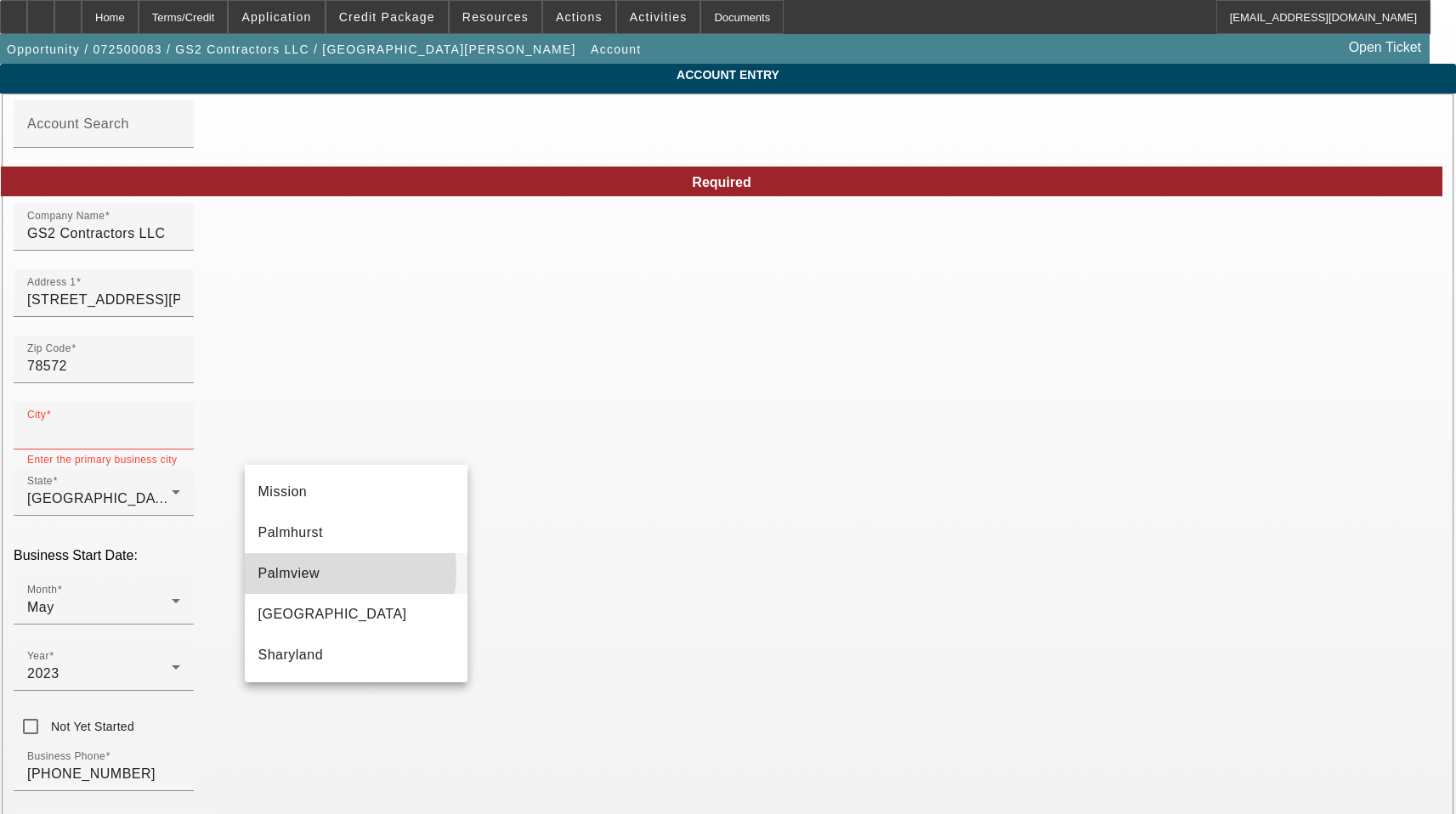 click on "Palmview" at bounding box center (356, 574) 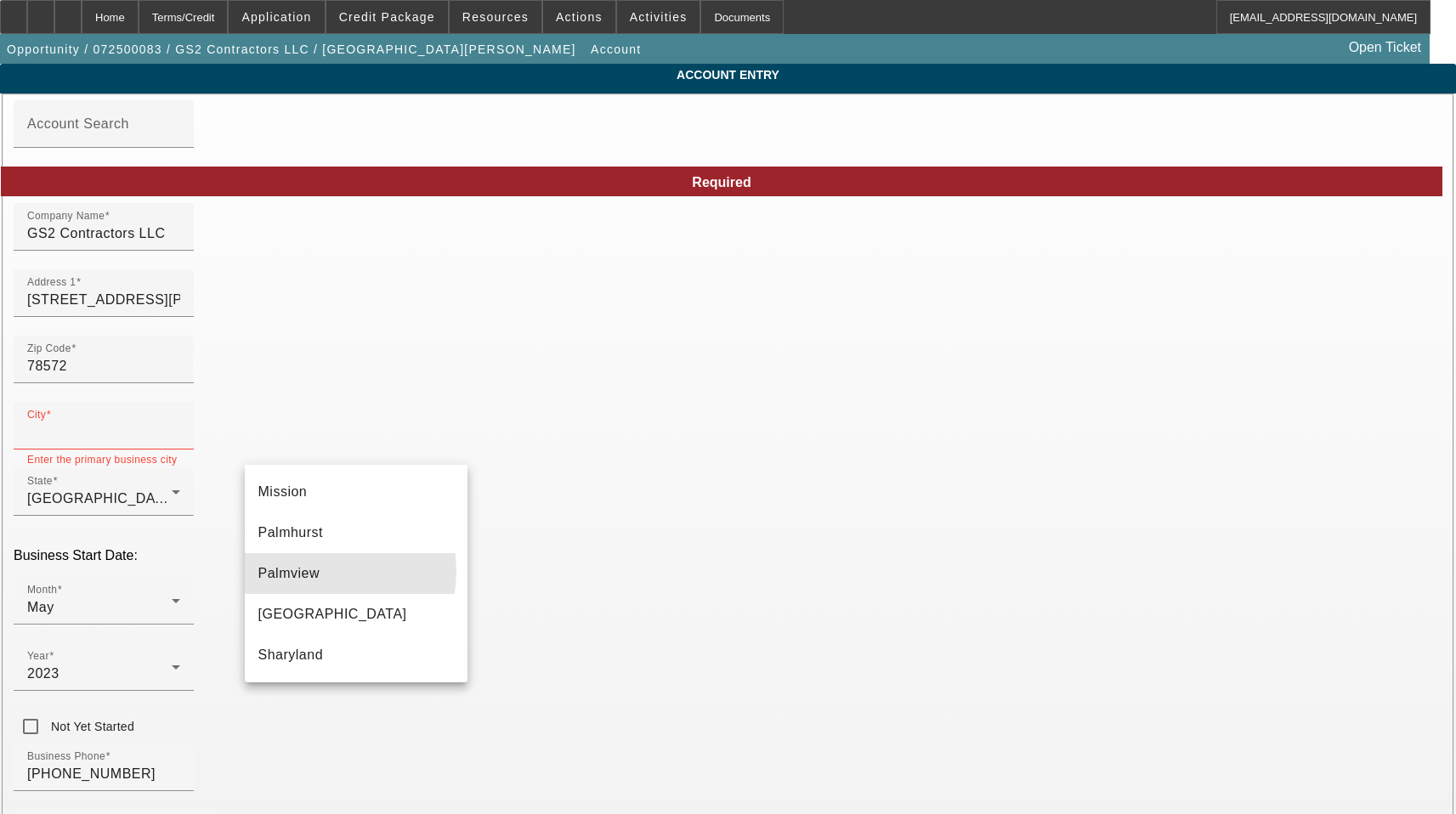 type on "Palmview" 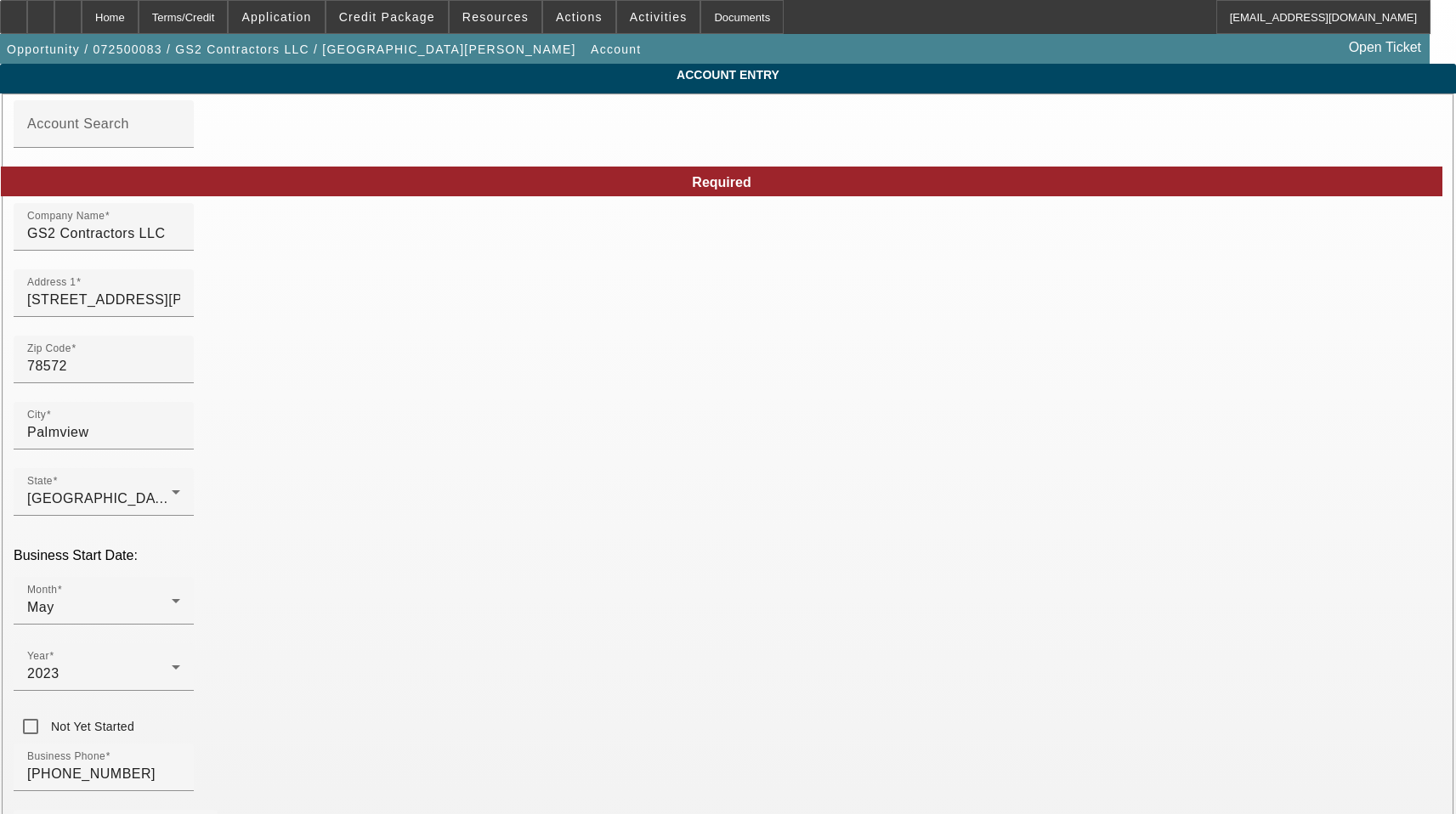 click on "Hidalgo" at bounding box center (104, 1725) 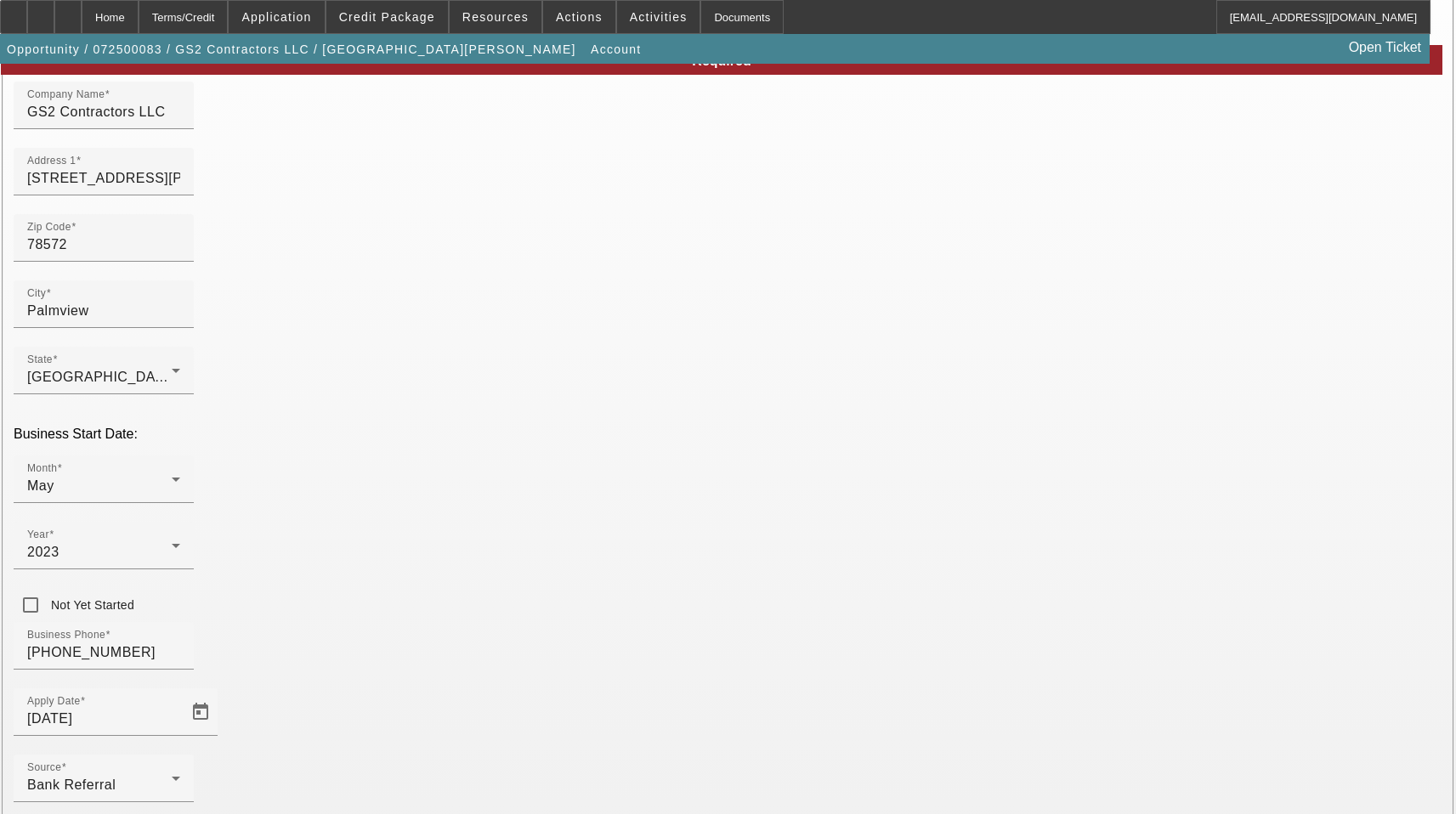 scroll, scrollTop: 293, scrollLeft: 0, axis: vertical 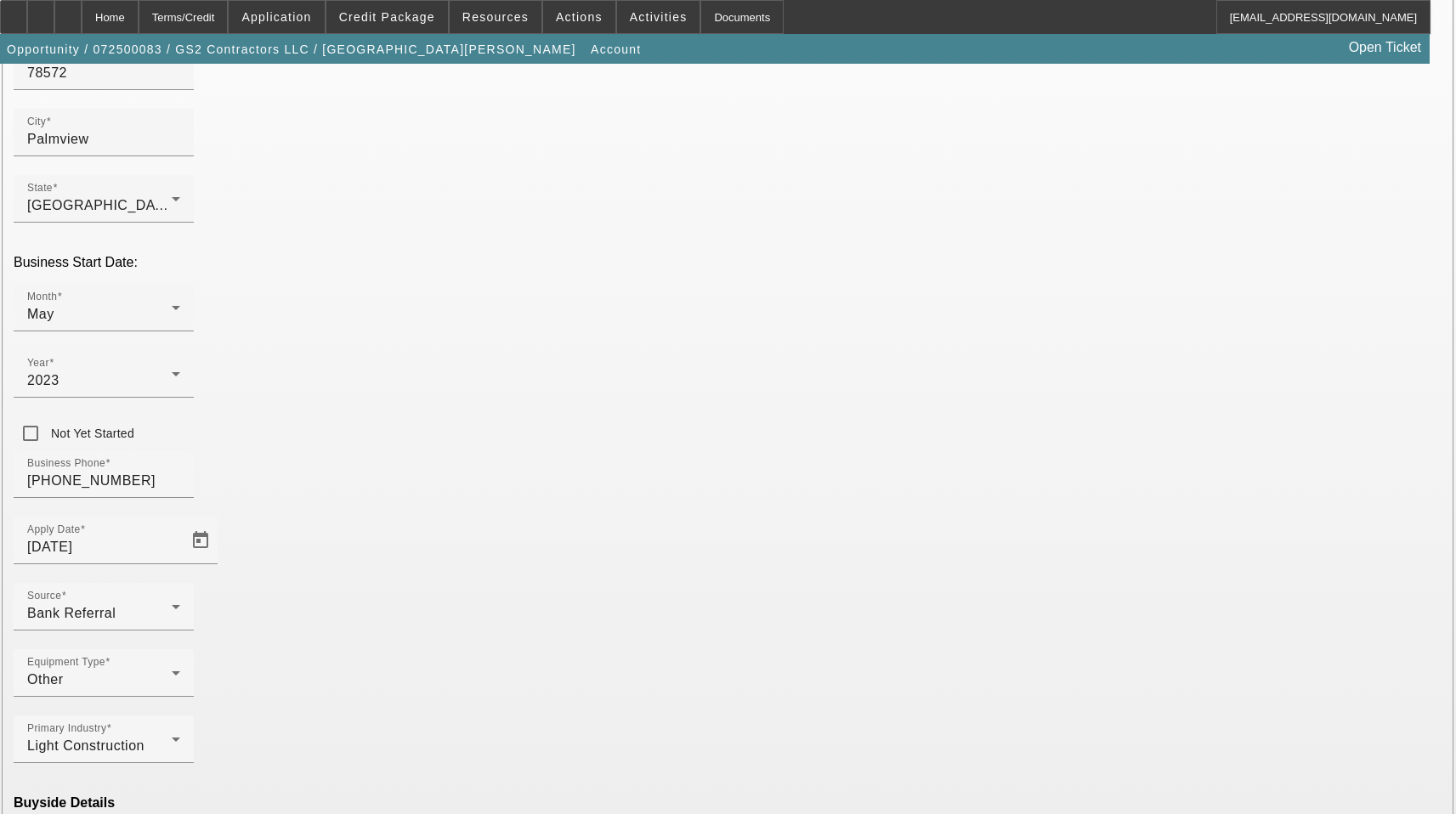 click on "Submit" at bounding box center [24, 2010] 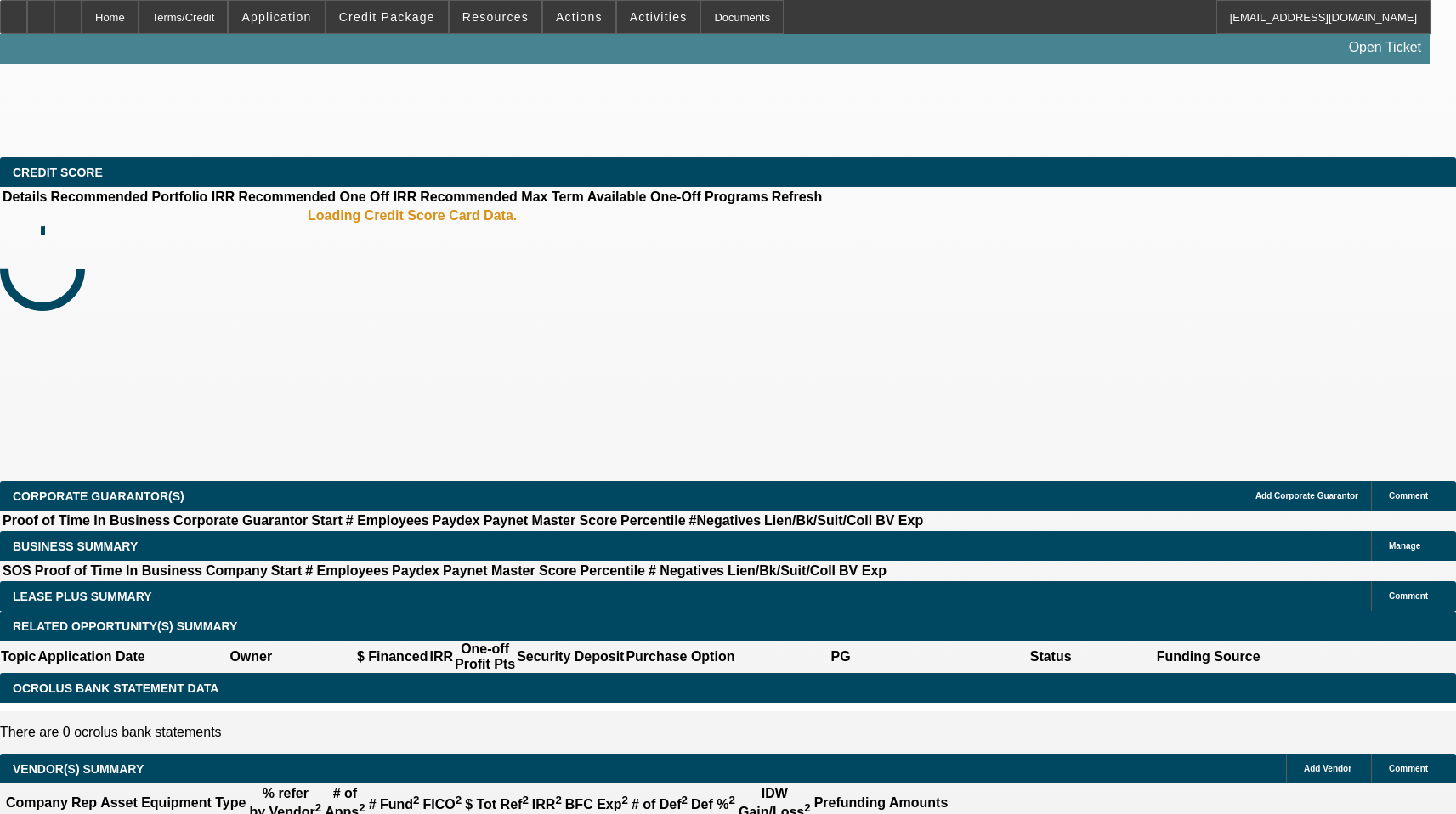 scroll, scrollTop: 0, scrollLeft: 0, axis: both 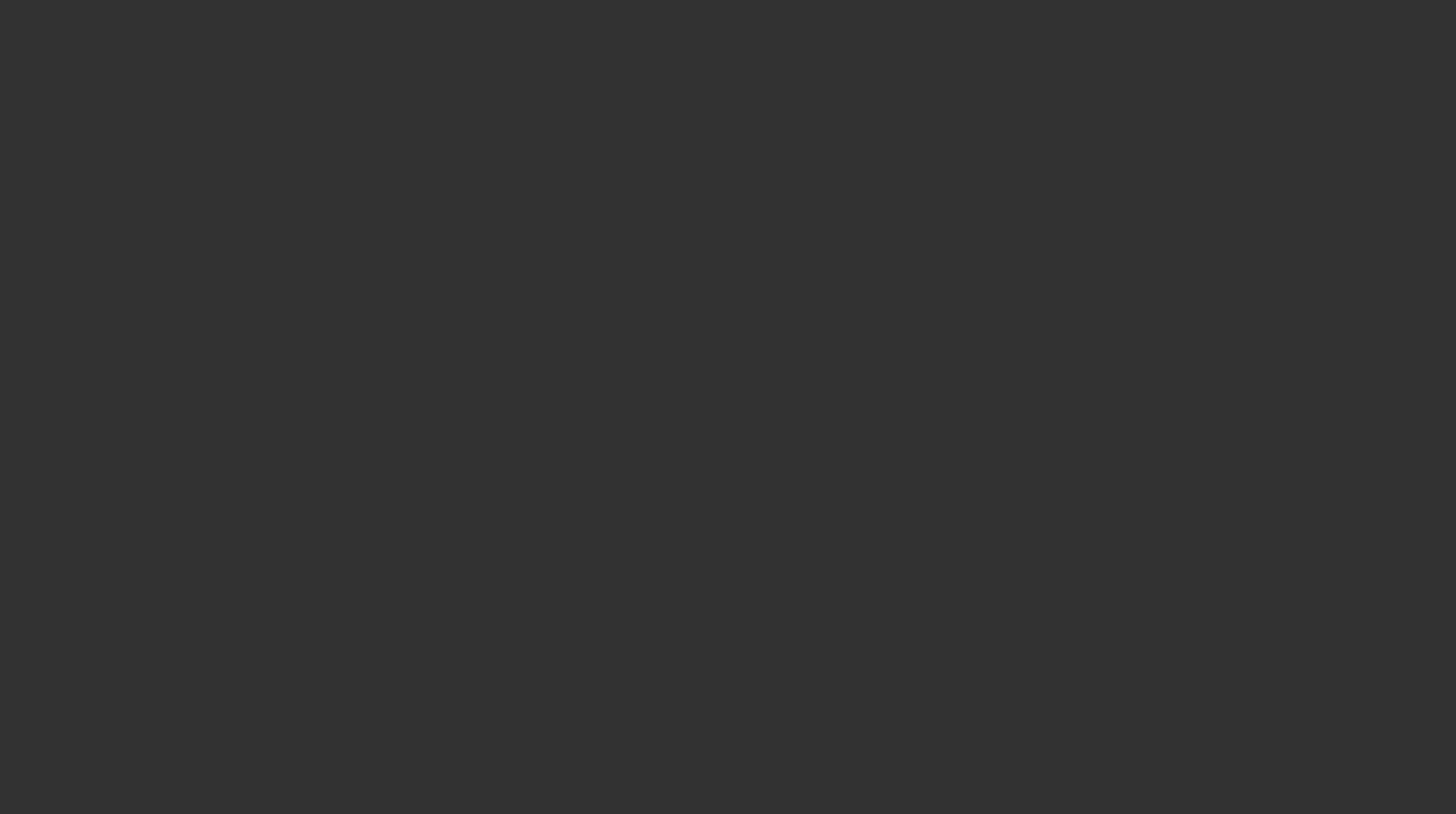 select on "3" 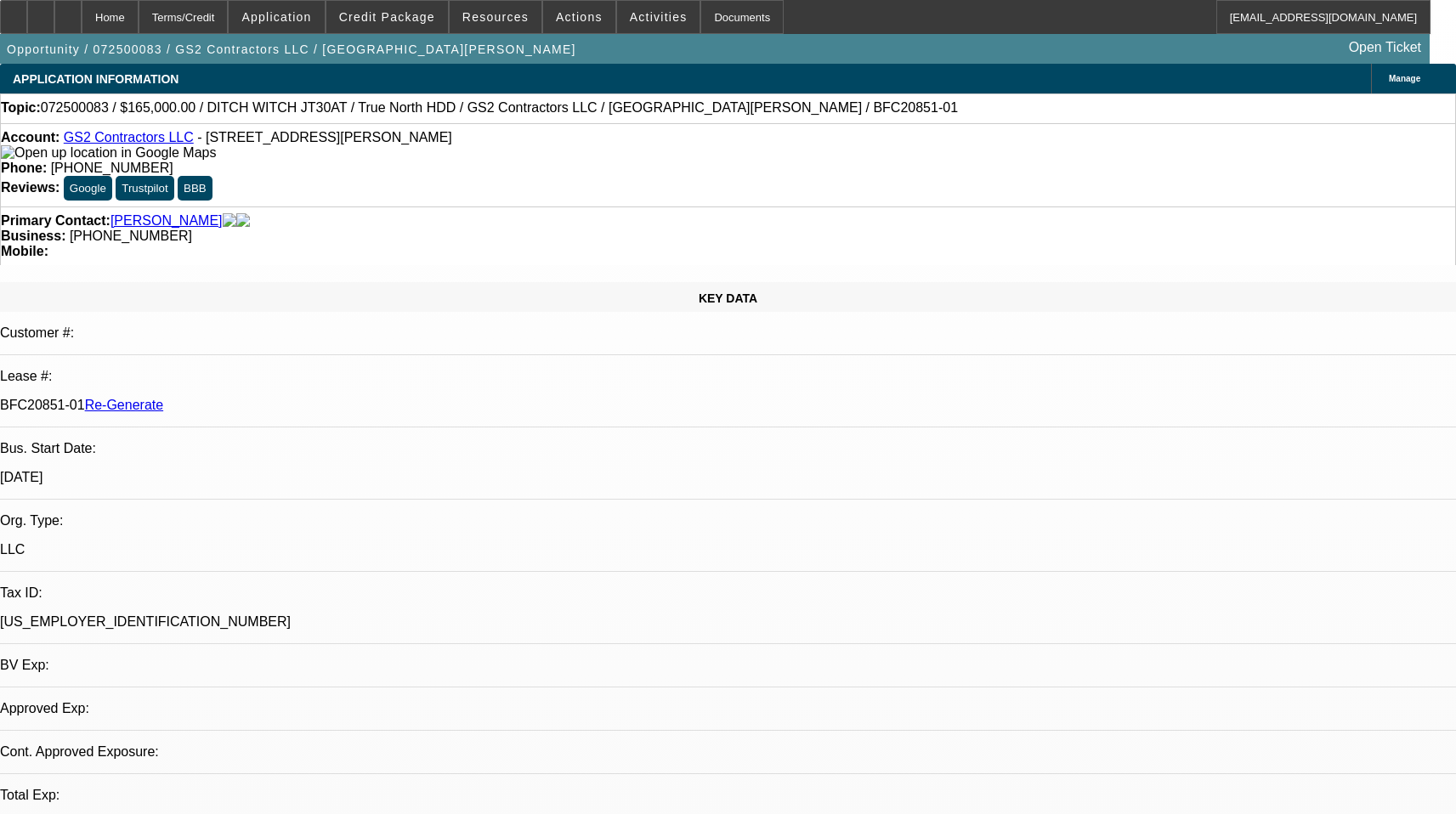 select on "0" 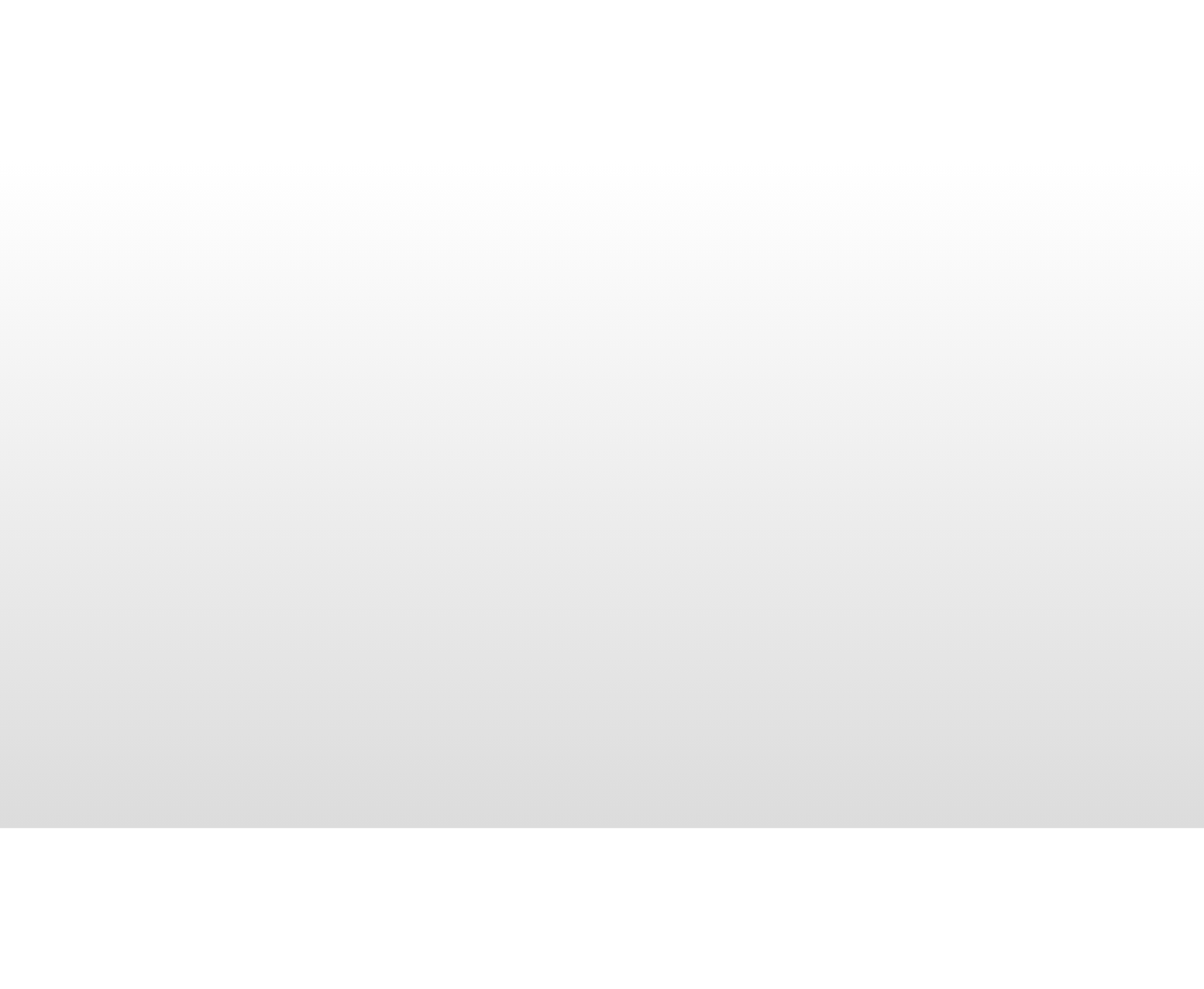 scroll, scrollTop: 0, scrollLeft: 0, axis: both 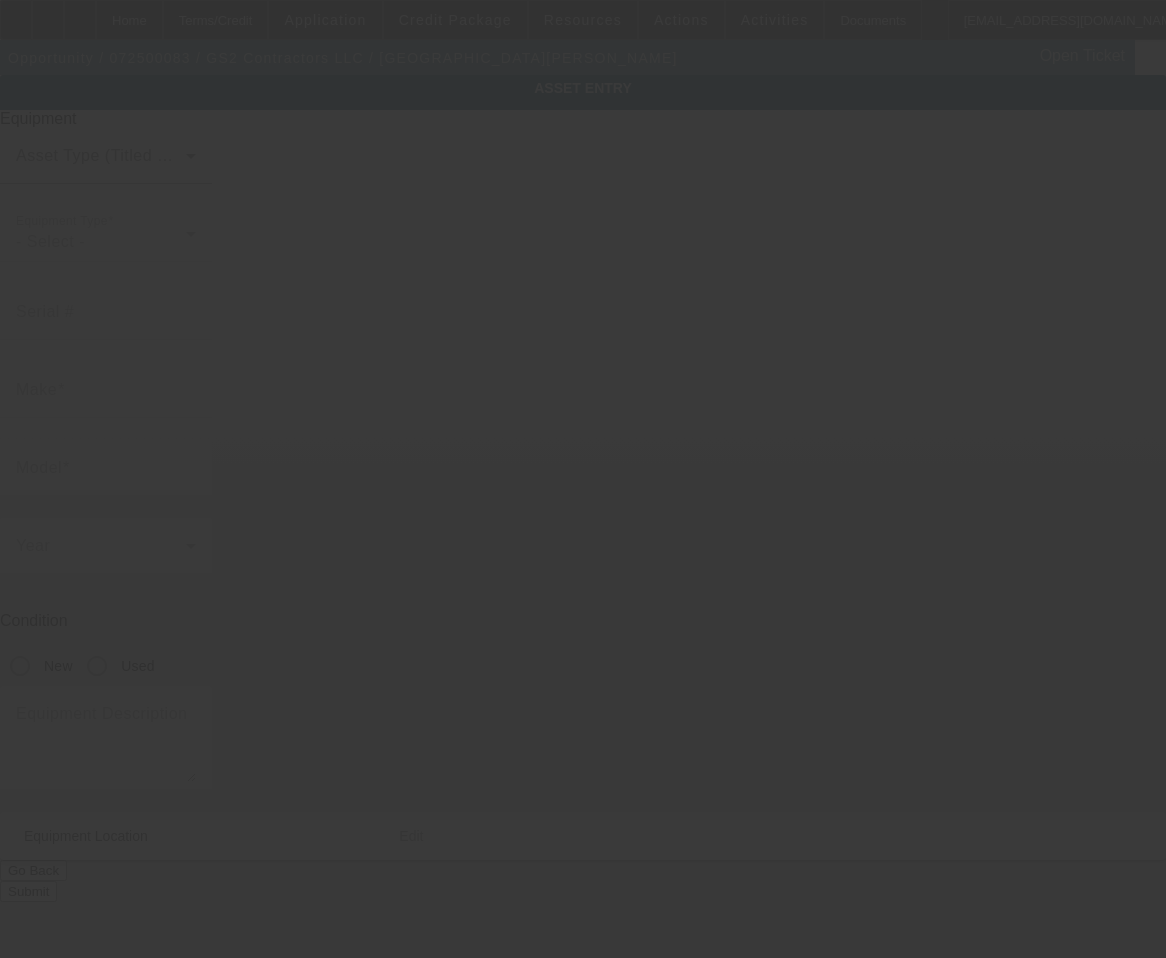 type on "DWPAT3030XPH0000561" 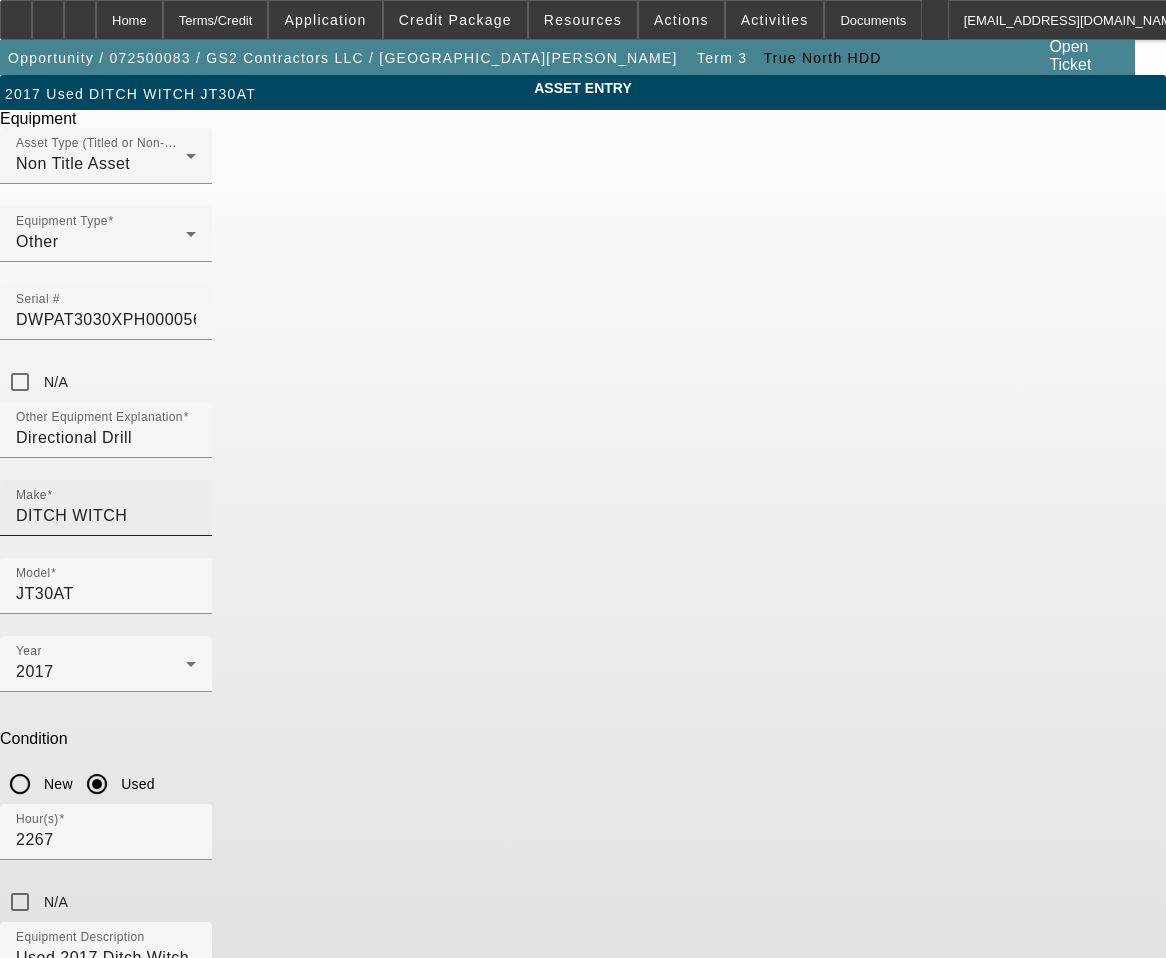 click on "DITCH WITCH" at bounding box center (106, 516) 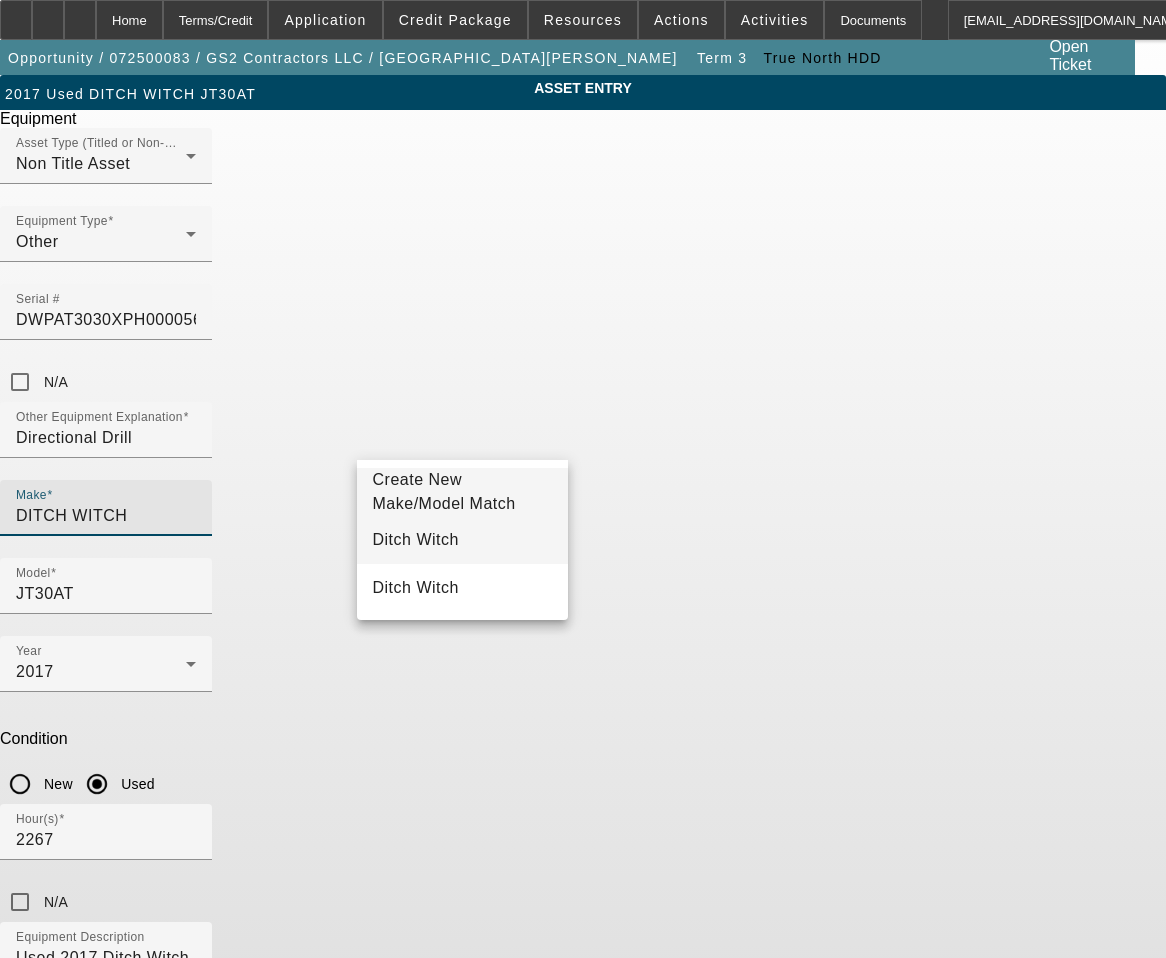 click on "Ditch Witch" at bounding box center [416, 539] 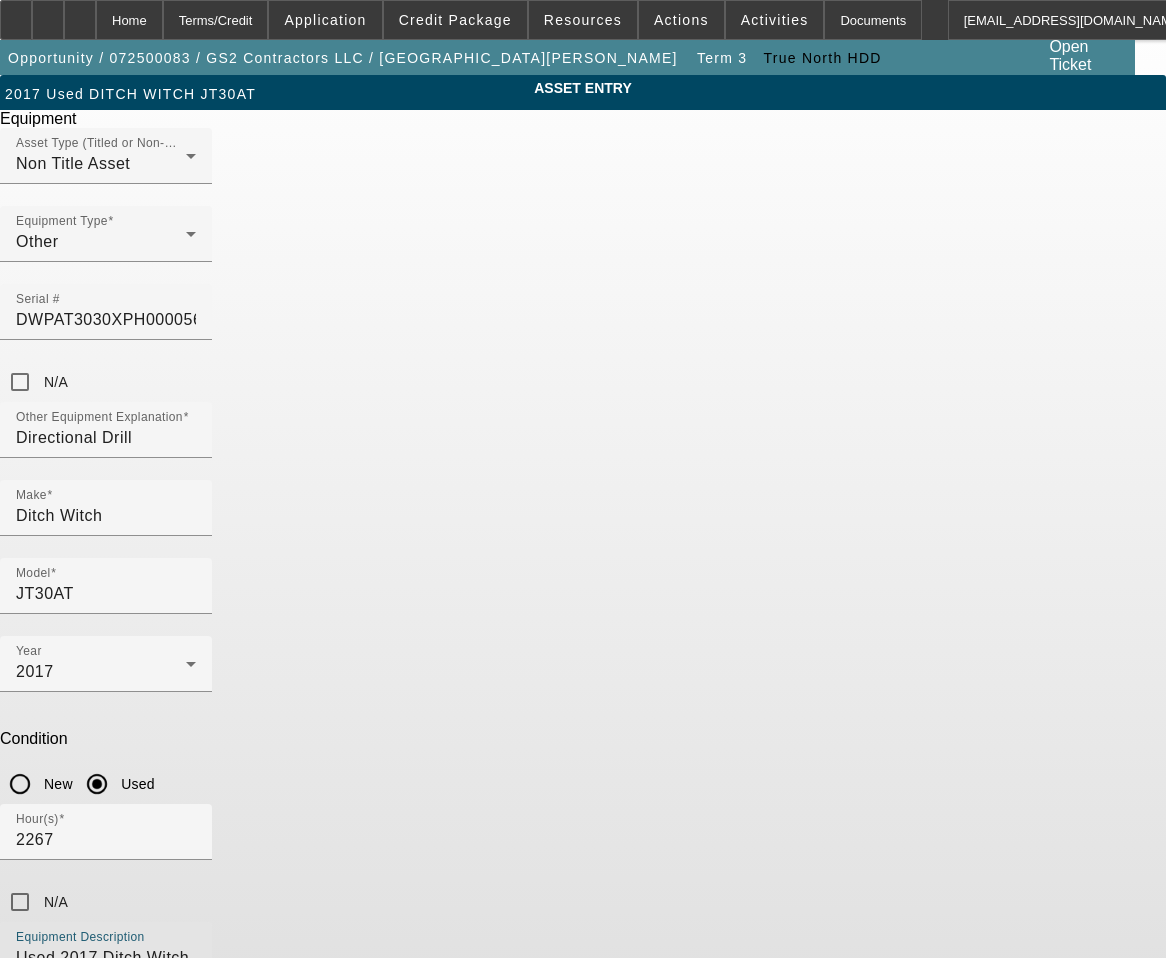 drag, startPoint x: 551, startPoint y: 674, endPoint x: 102, endPoint y: 632, distance: 450.96008 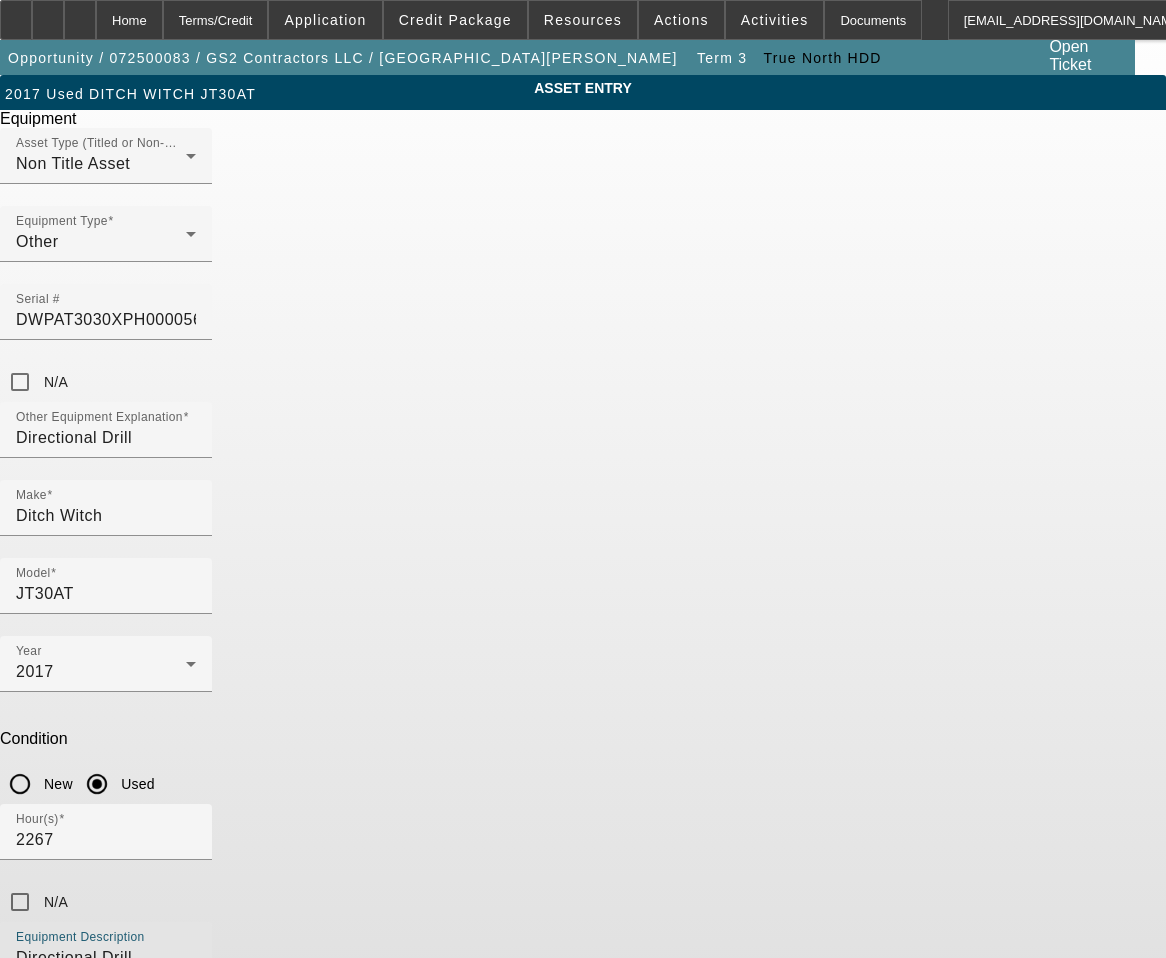 drag, startPoint x: 490, startPoint y: 710, endPoint x: 229, endPoint y: 698, distance: 261.27573 